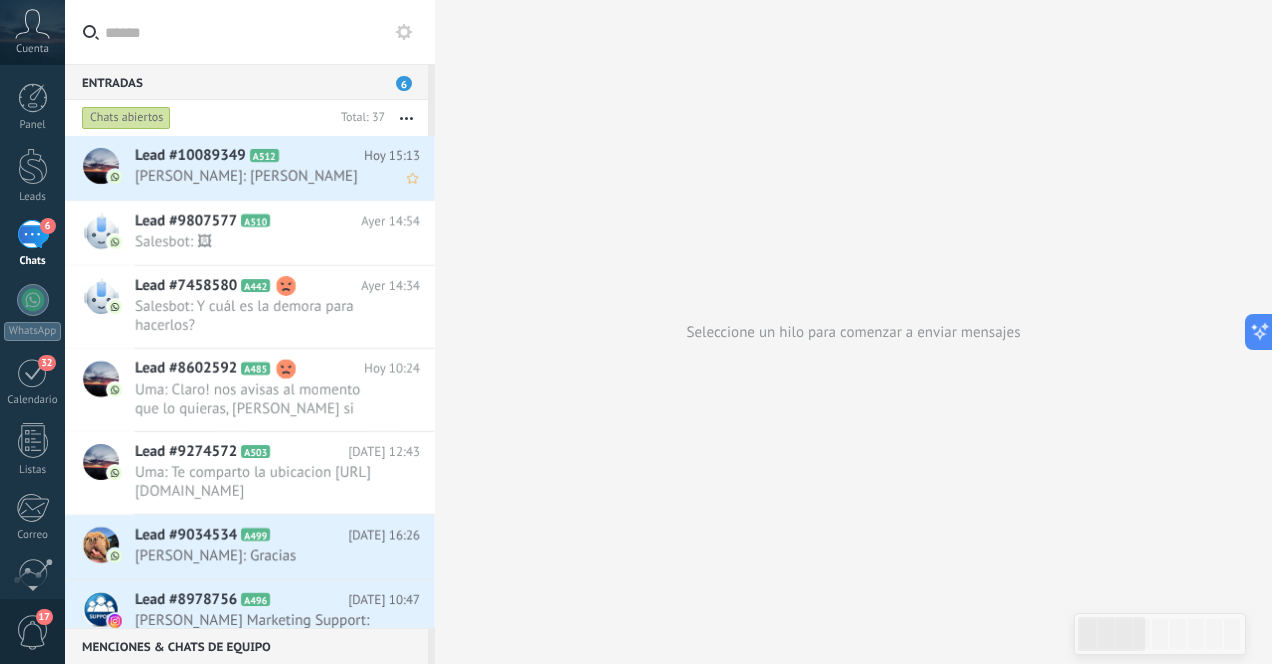 scroll, scrollTop: 0, scrollLeft: 0, axis: both 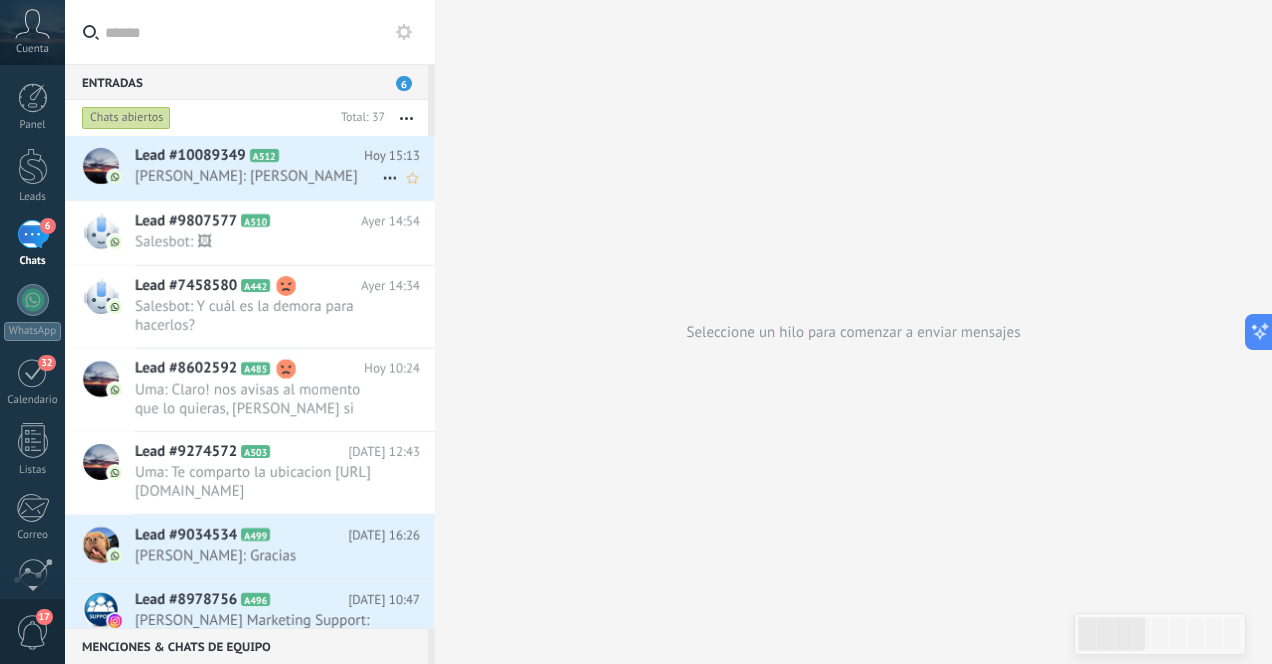 click on "[PERSON_NAME]: [PERSON_NAME]" at bounding box center [258, 176] 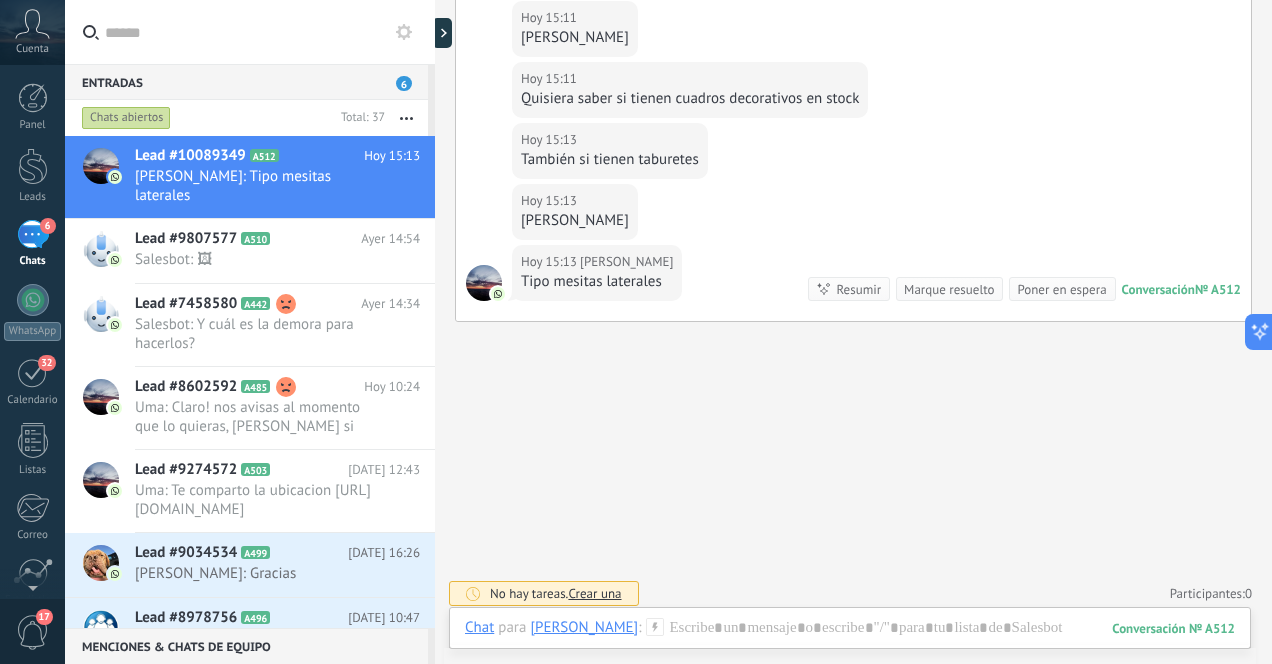 scroll, scrollTop: 585, scrollLeft: 0, axis: vertical 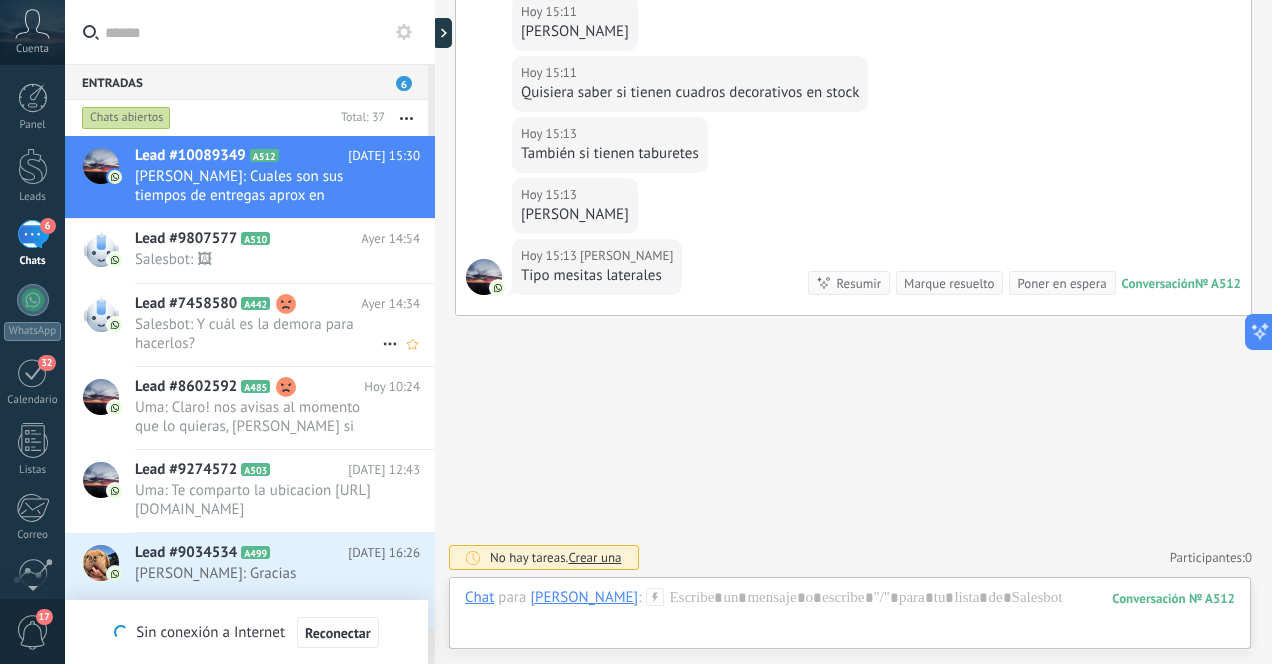 click on "Salesbot: Y cuál es la demora para hacerlos?" at bounding box center (258, 334) 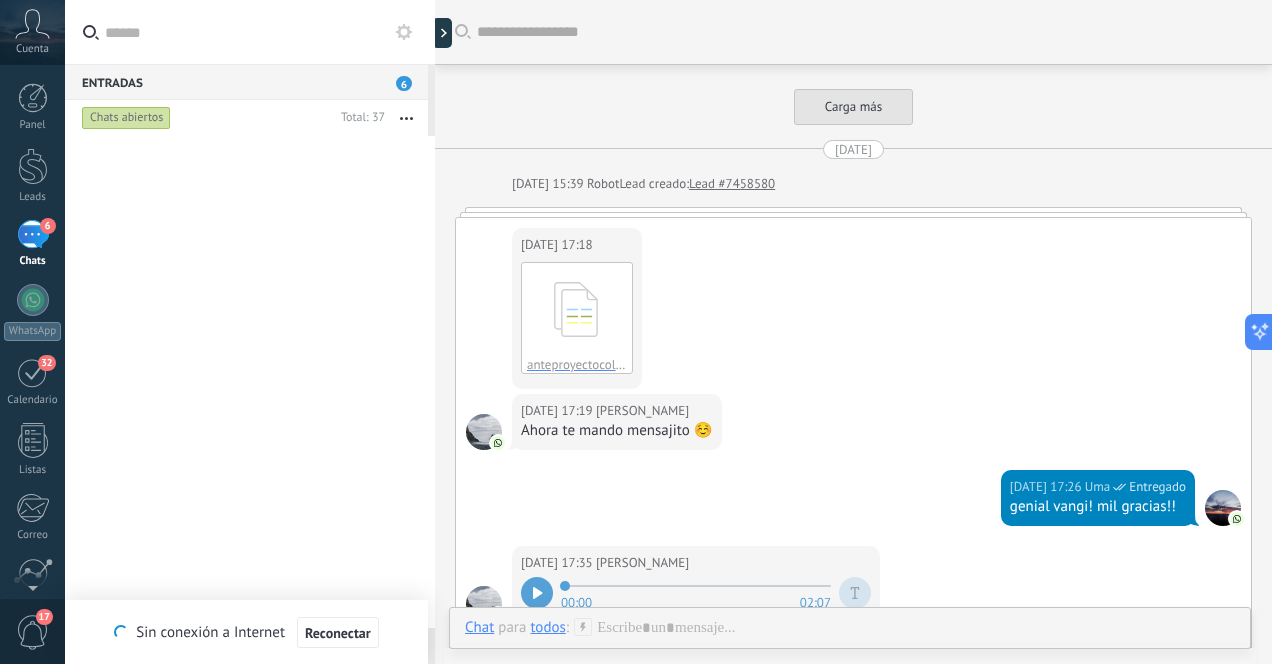 scroll, scrollTop: 4876, scrollLeft: 0, axis: vertical 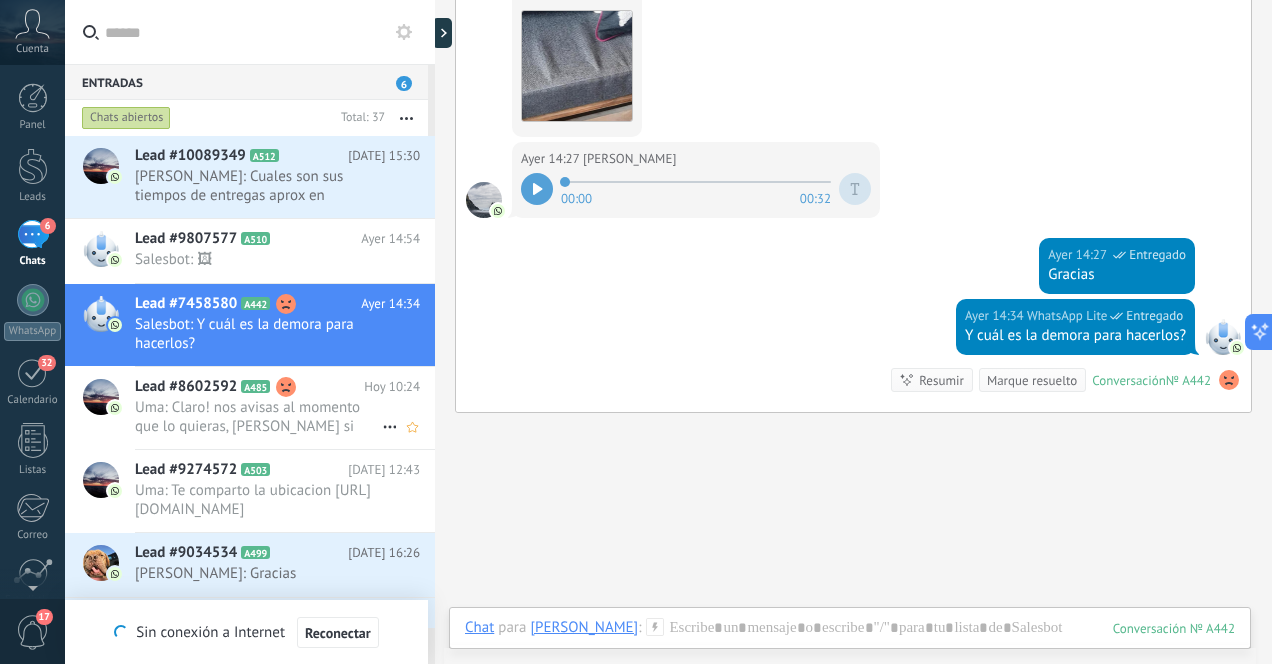 click on "Uma: Claro! nos avisas al momento que lo quieras, [PERSON_NAME] si sigue en stock y ya! Todo lo que esta en en catalogo ..." at bounding box center (258, 417) 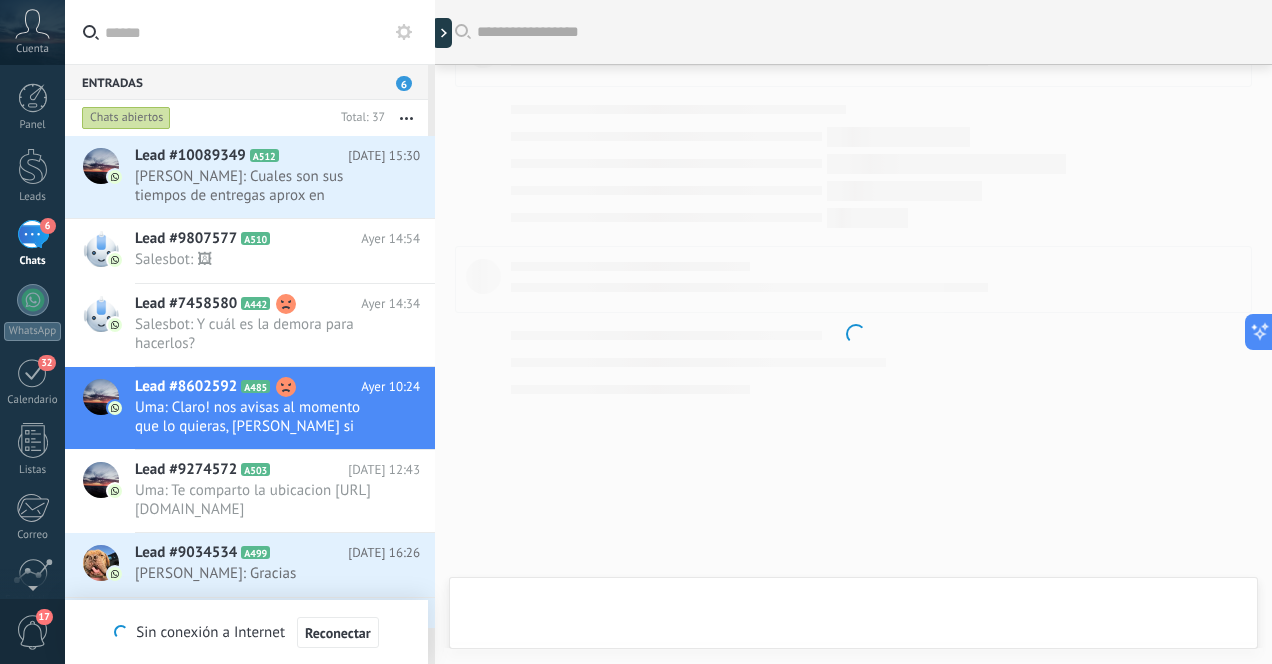 scroll, scrollTop: 1811, scrollLeft: 0, axis: vertical 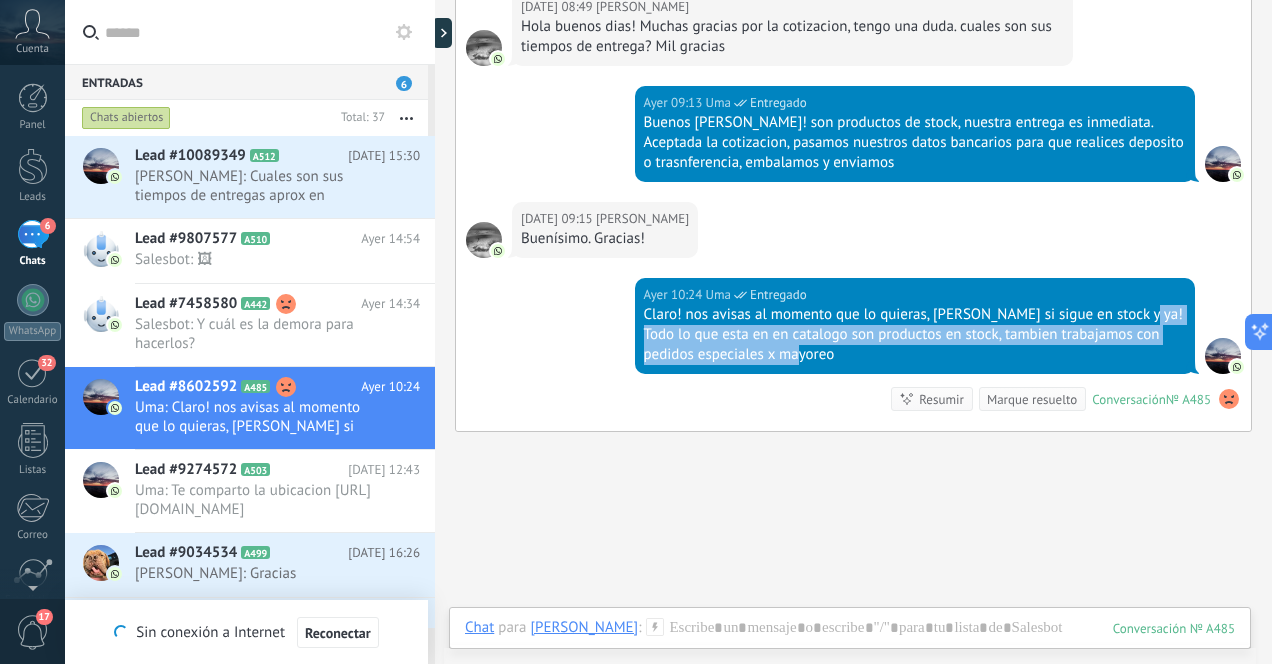 drag, startPoint x: 1139, startPoint y: 291, endPoint x: 1183, endPoint y: 326, distance: 56.22277 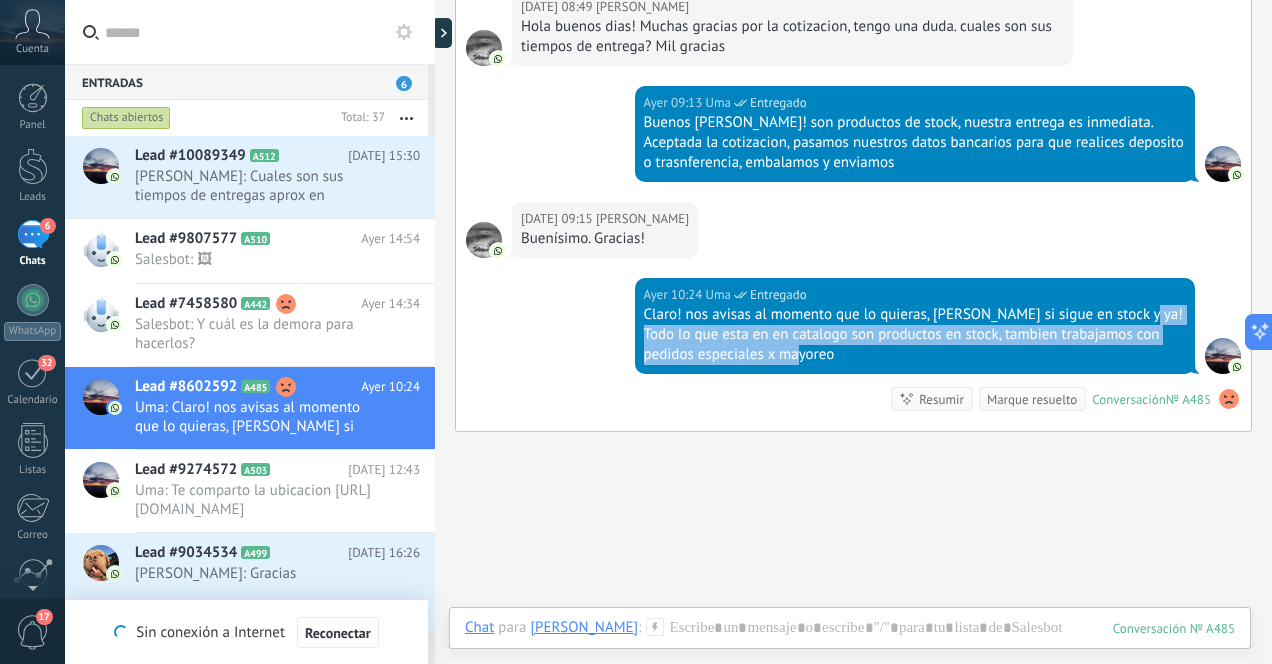 click on "[DATE] 10:24 Uma  Entregado Claro! nos avisas al momento que lo quieras, [PERSON_NAME] si sigue en stock y ya! Todo lo que esta en en catalogo son productos en stock, tambien trabajamos con pedidos especiales x mayoreo" at bounding box center [915, 326] 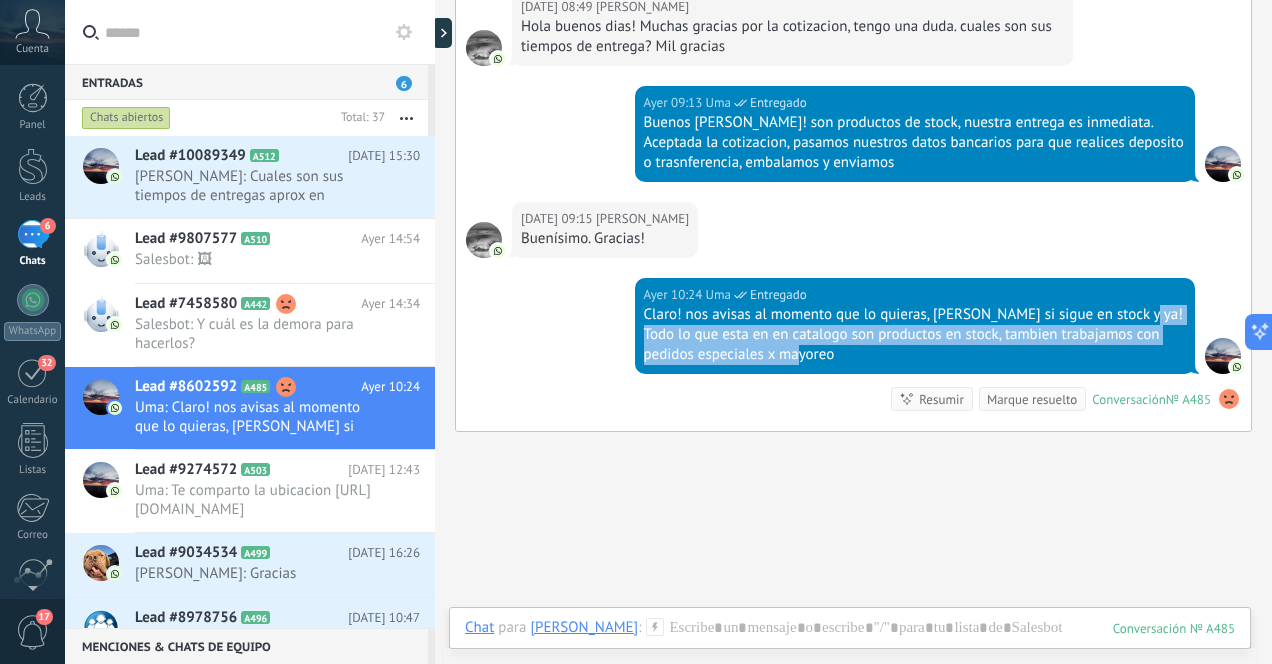 copy on "Todo lo que esta en en catalogo son productos en stock, [PERSON_NAME] trabajamos con pedidos especiales x mayoreo" 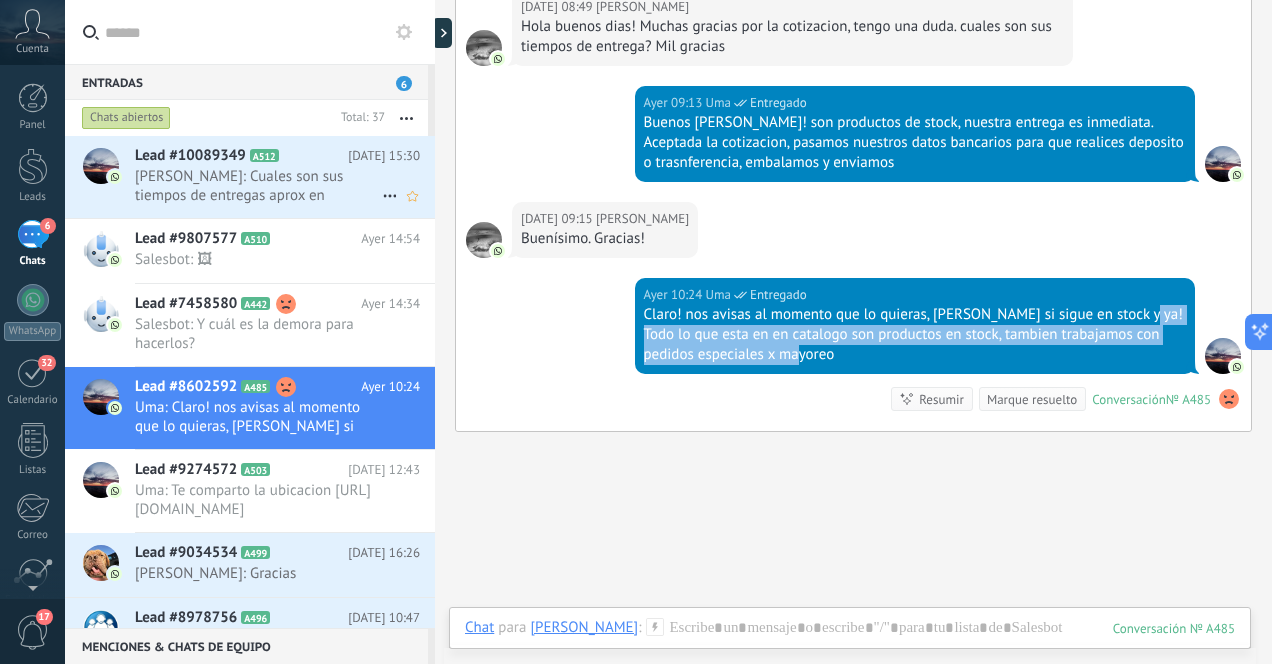 click on "[PERSON_NAME]: Cuales son sus tiempos de entregas aprox en modelos a medida o si no lo tienen en stock?" at bounding box center [258, 186] 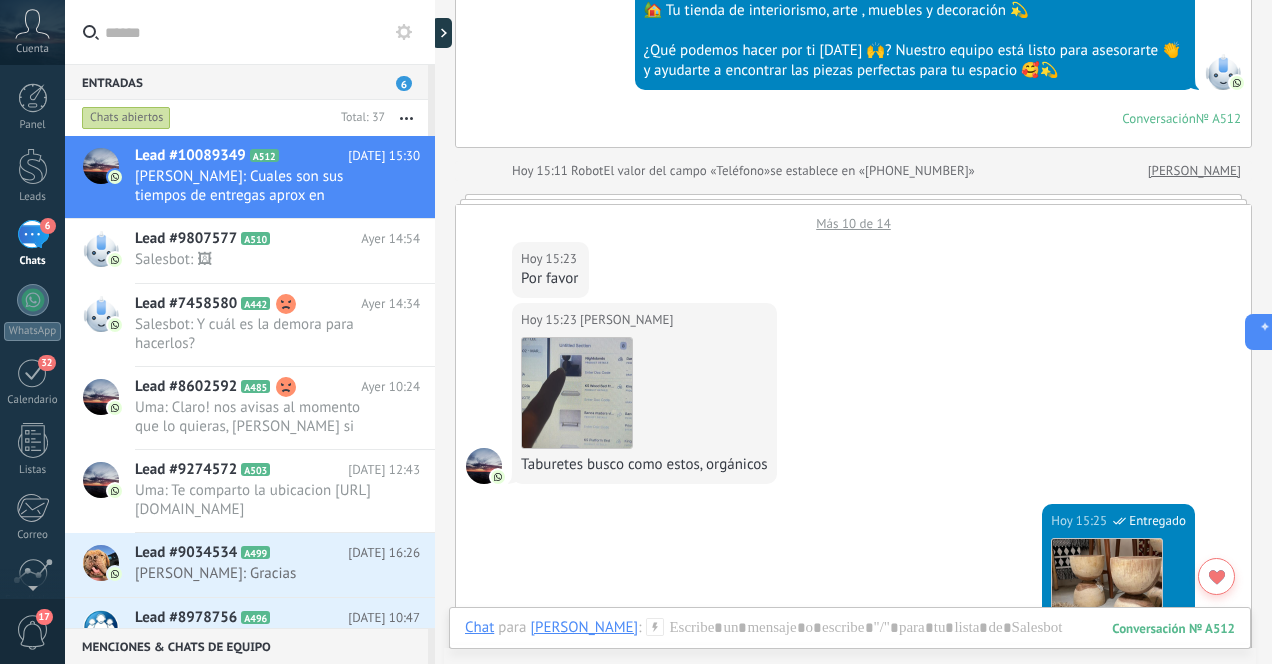 scroll, scrollTop: 306, scrollLeft: 0, axis: vertical 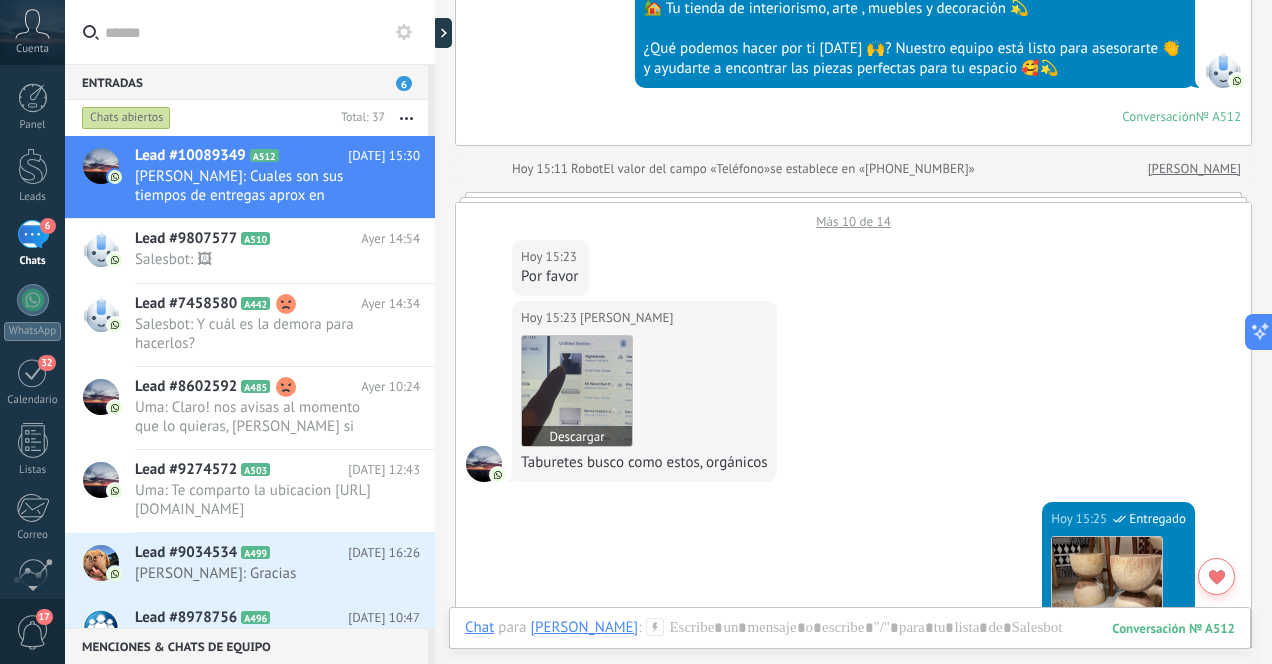 click at bounding box center [577, 391] 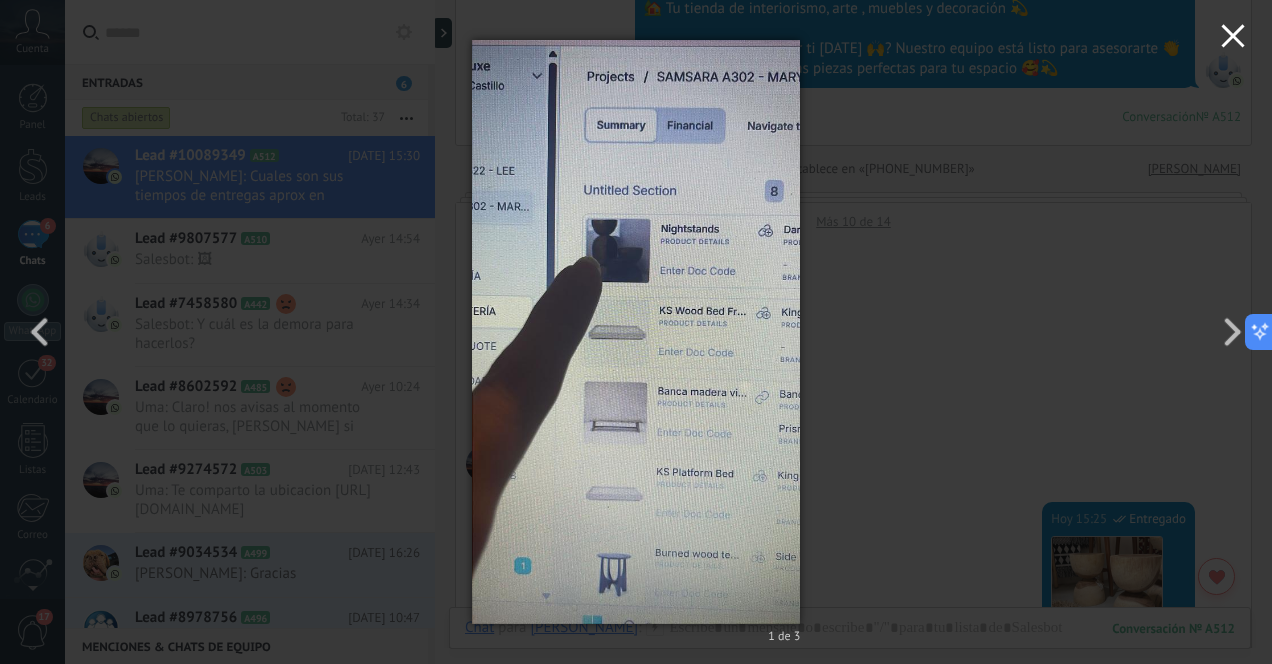 click 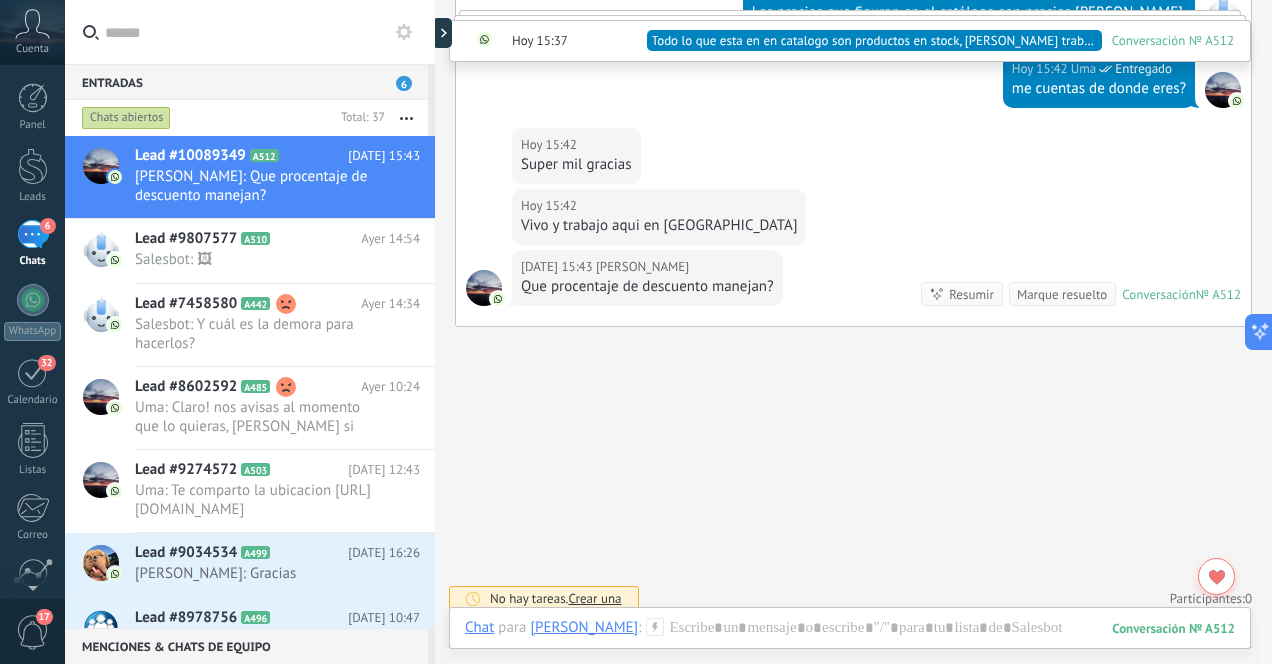 scroll, scrollTop: 2110, scrollLeft: 0, axis: vertical 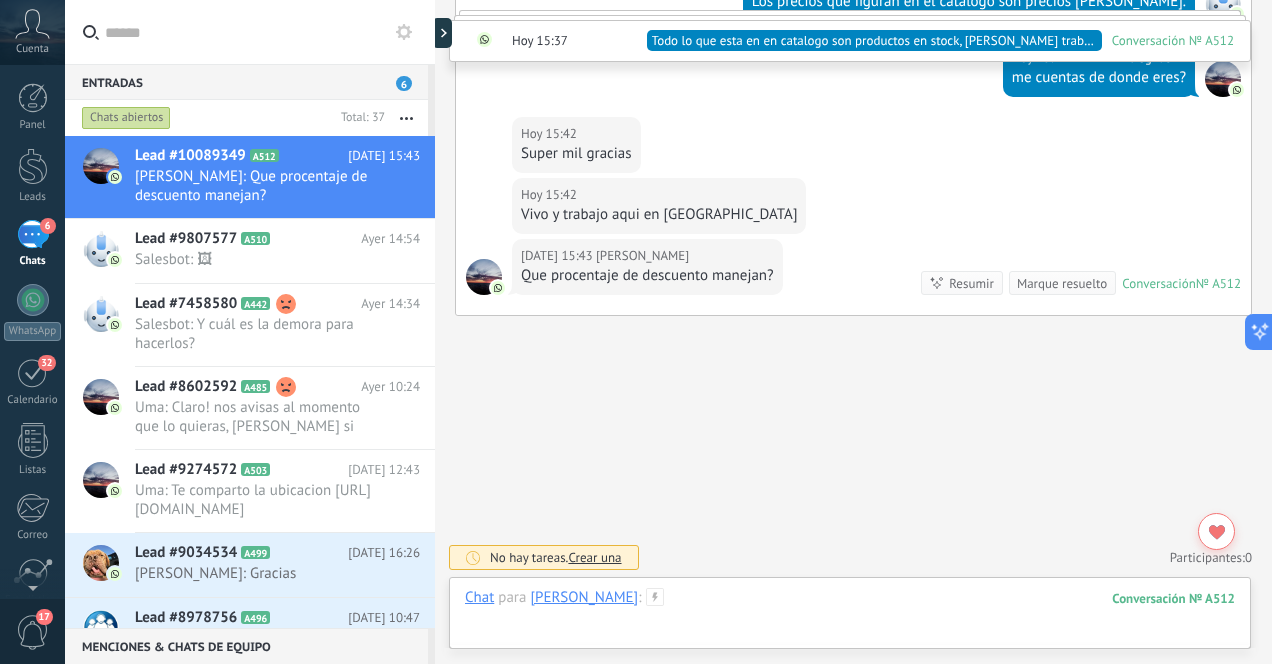 click at bounding box center [850, 618] 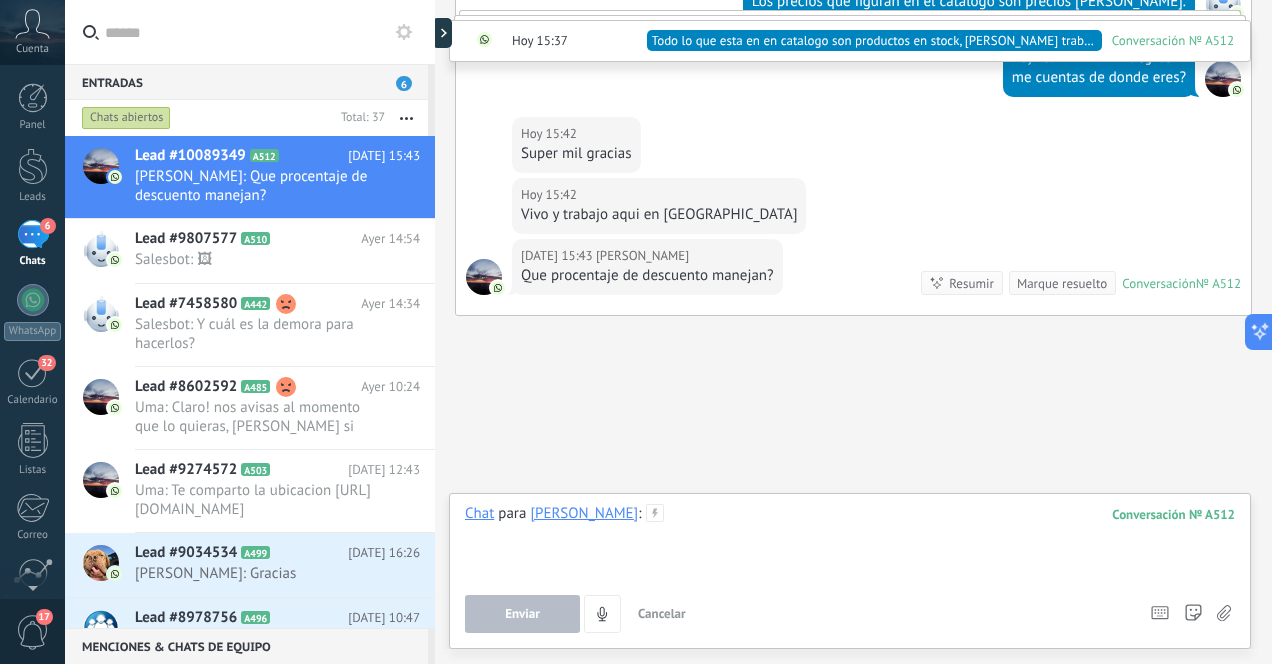 type 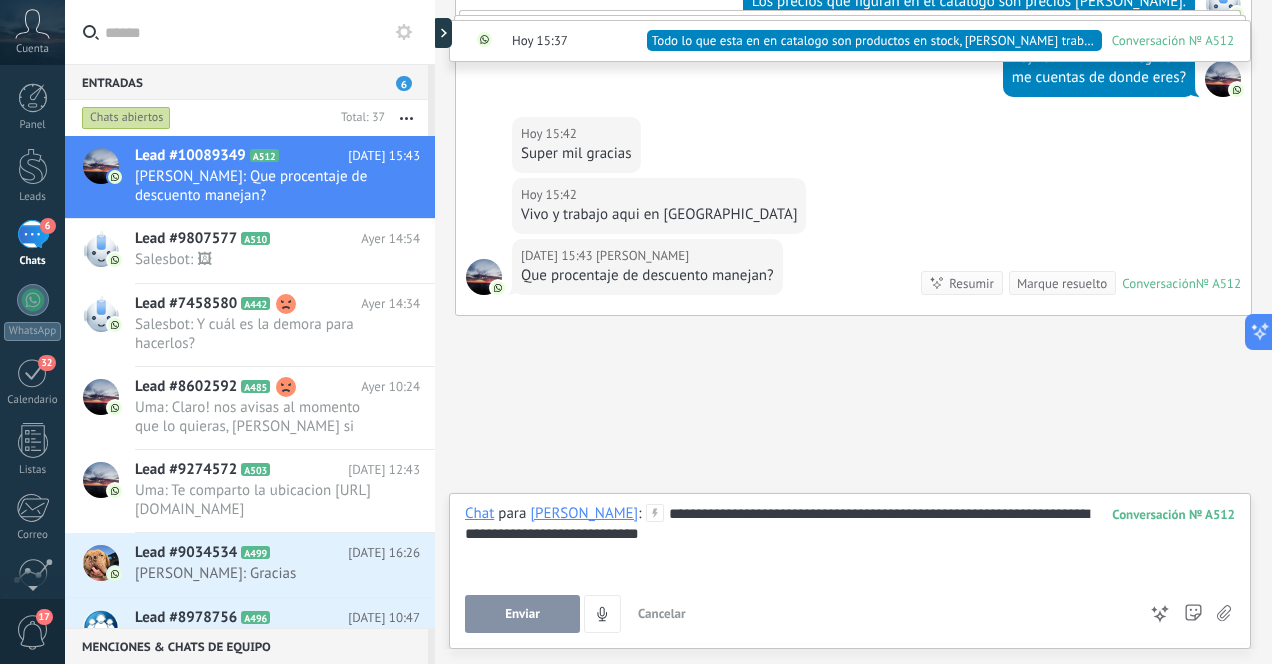 click on "Enviar" at bounding box center [522, 614] 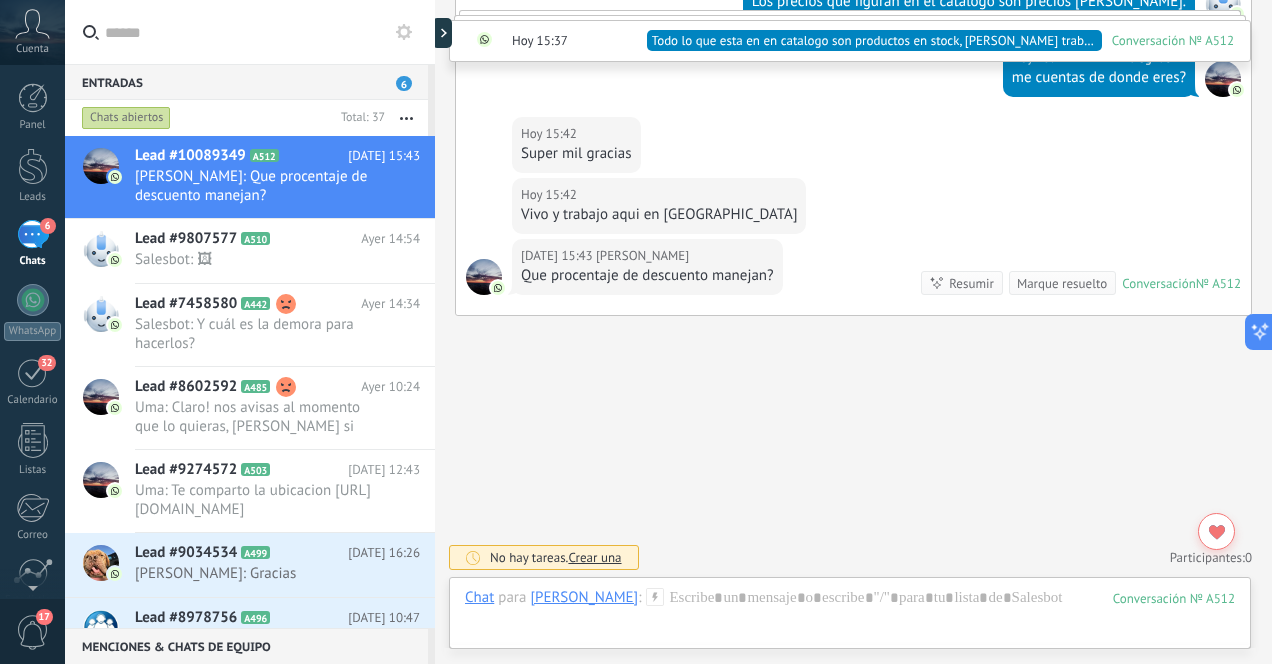 scroll, scrollTop: 2243, scrollLeft: 0, axis: vertical 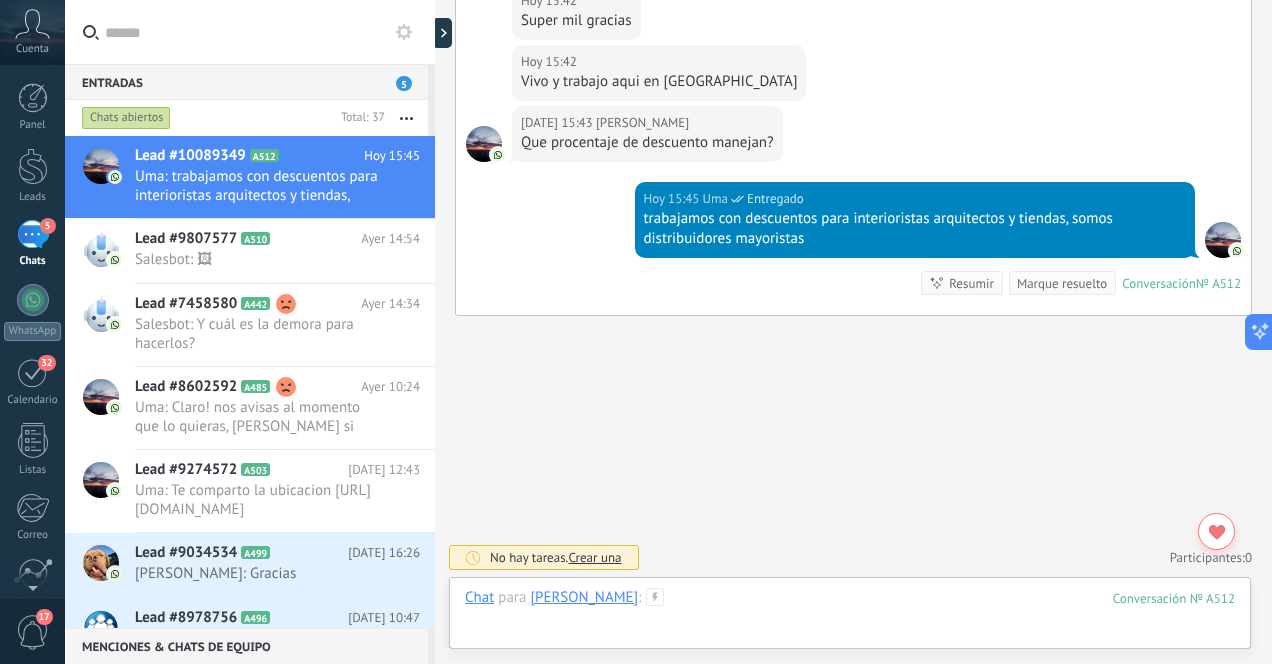click at bounding box center [850, 618] 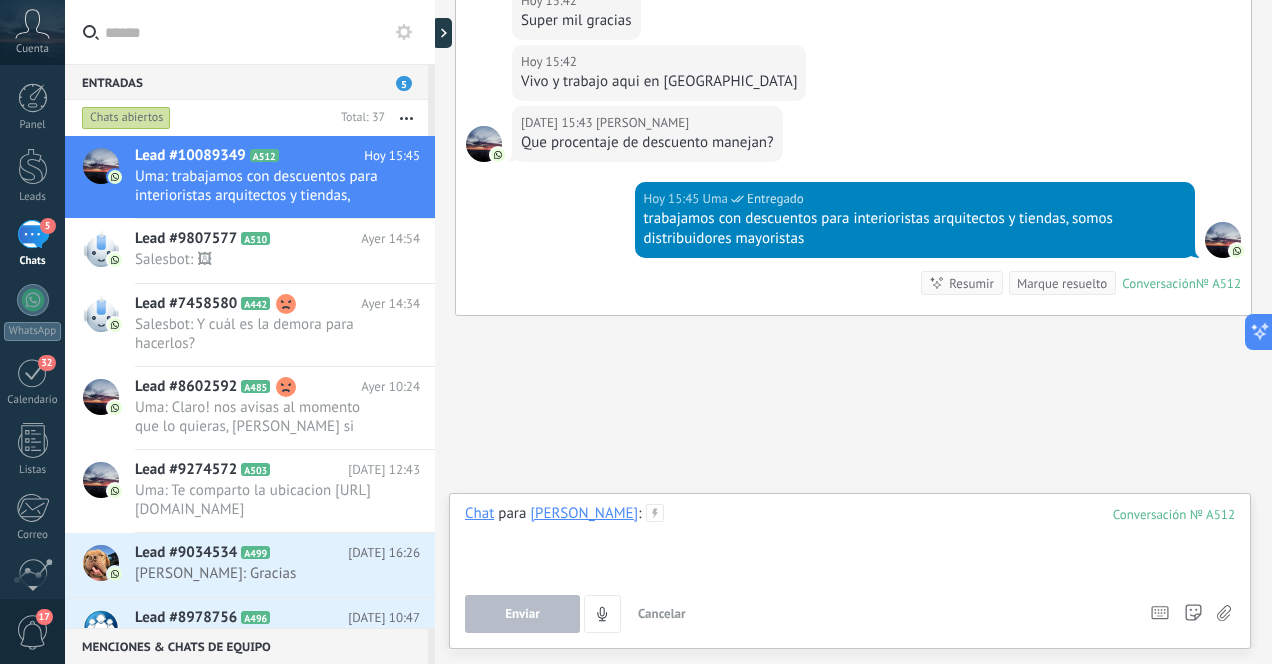 type 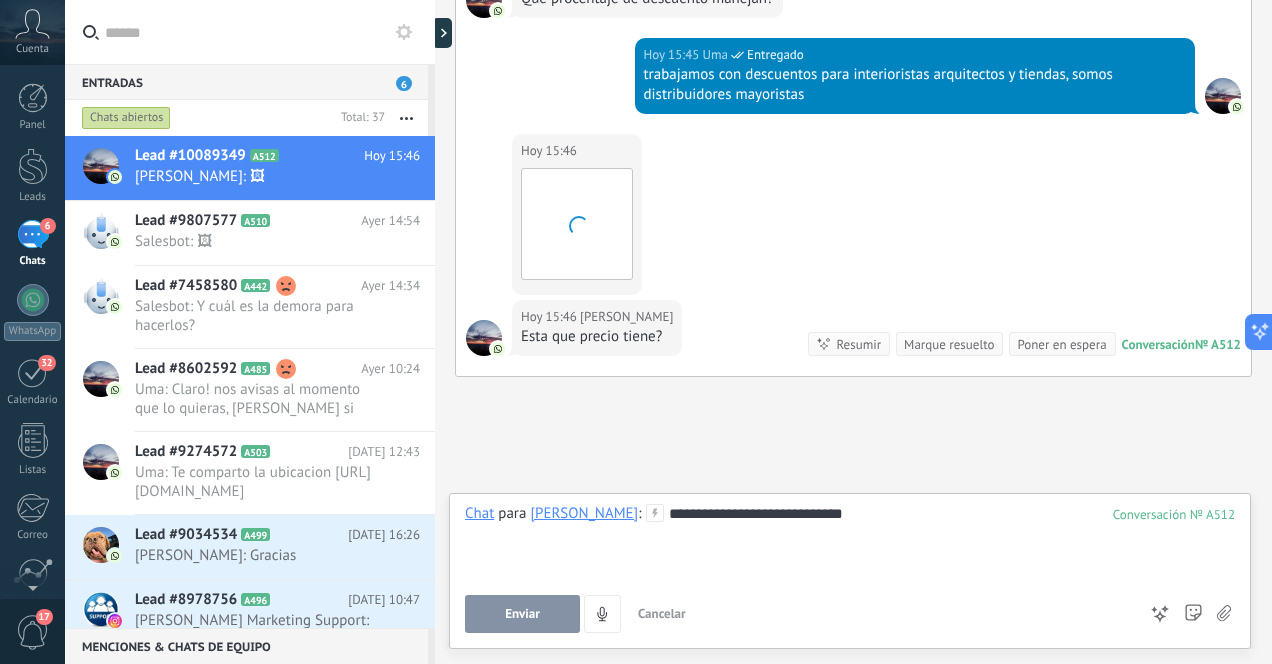scroll, scrollTop: 2448, scrollLeft: 0, axis: vertical 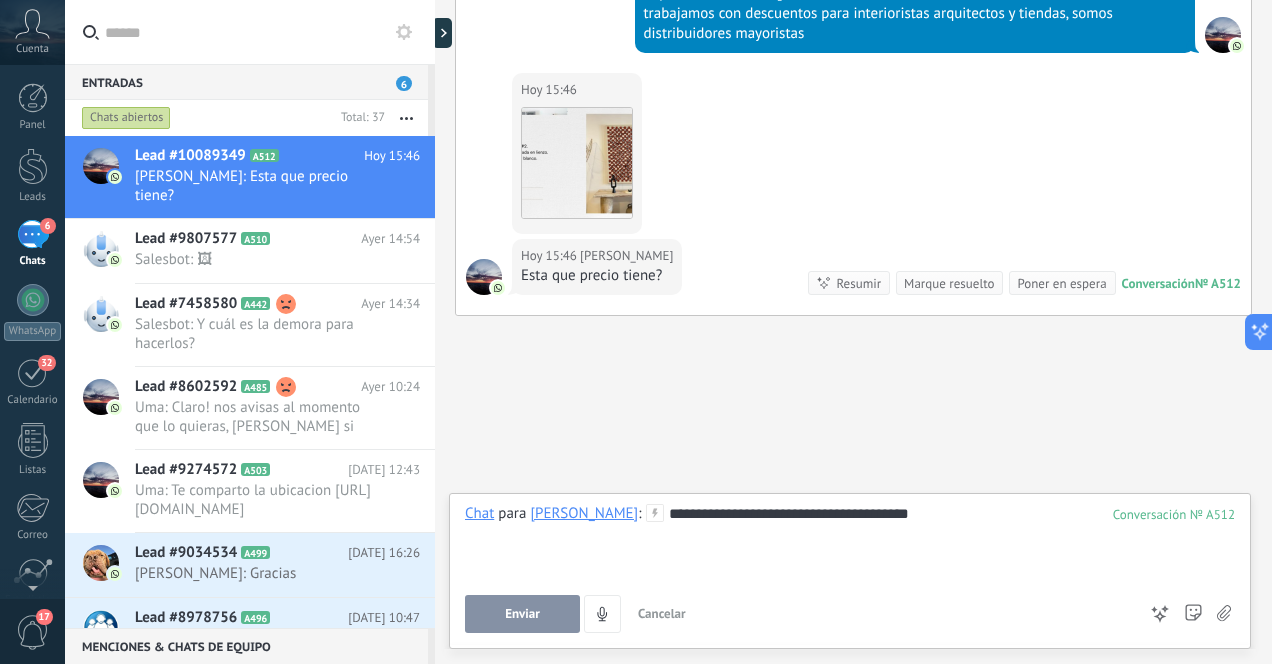 click on "Enviar" at bounding box center (522, 614) 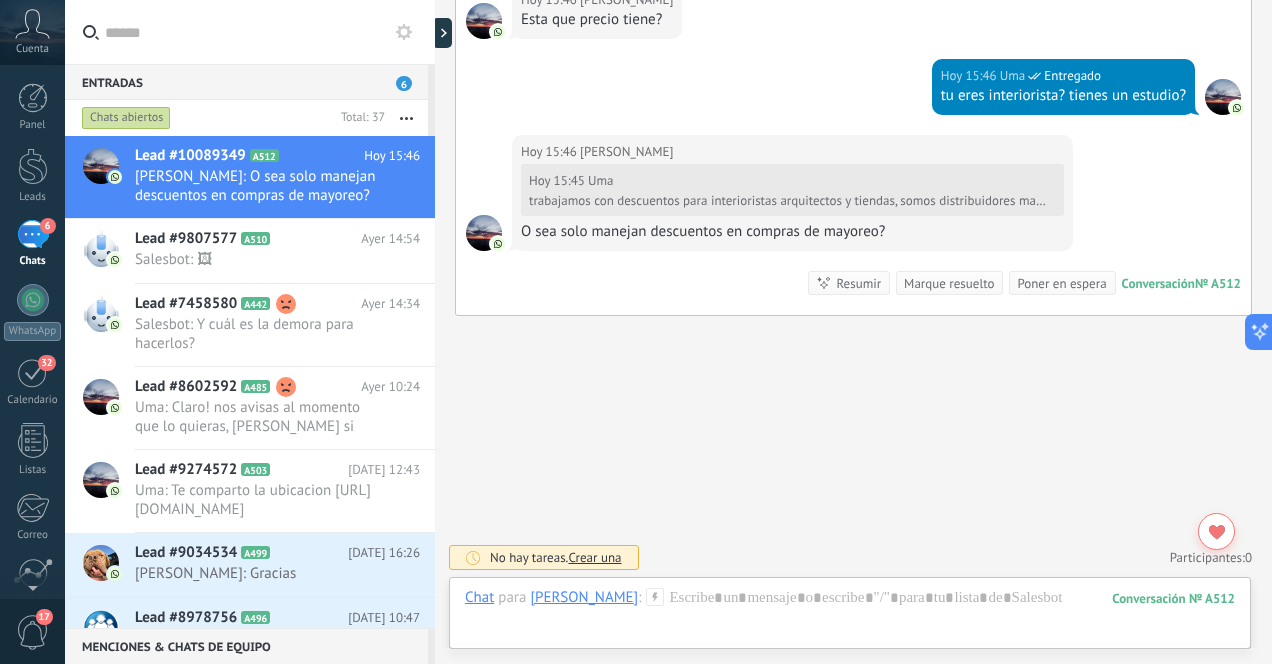 scroll, scrollTop: 2781, scrollLeft: 0, axis: vertical 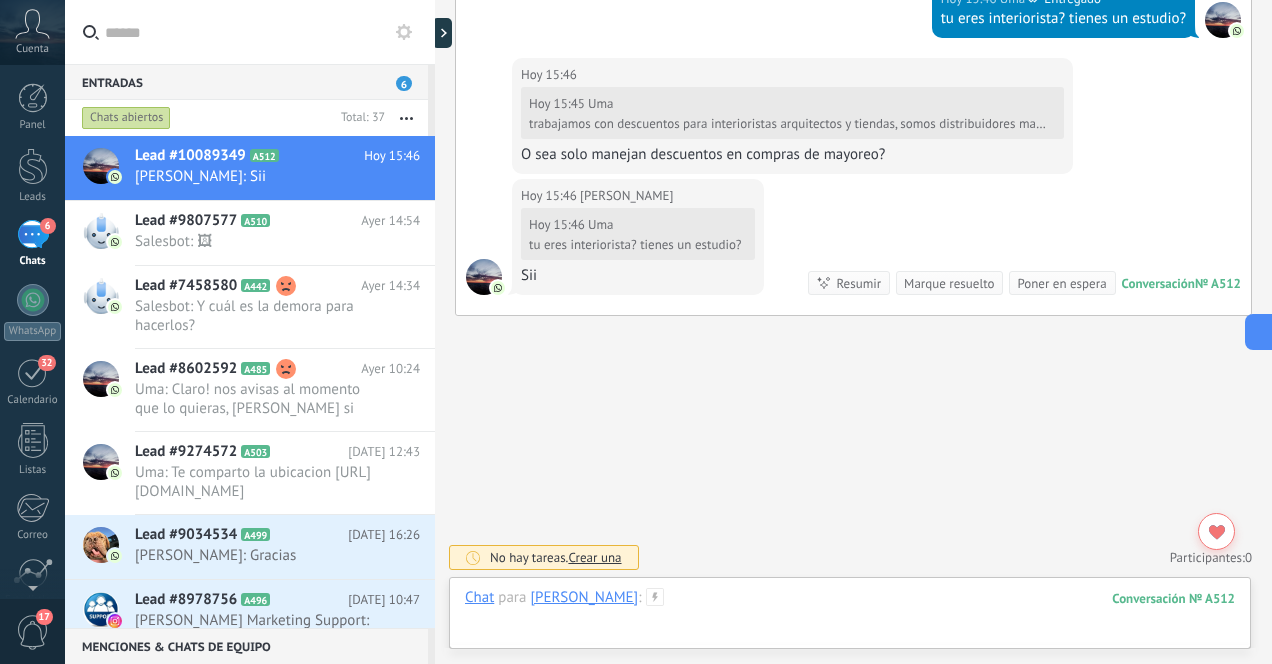 click at bounding box center [850, 618] 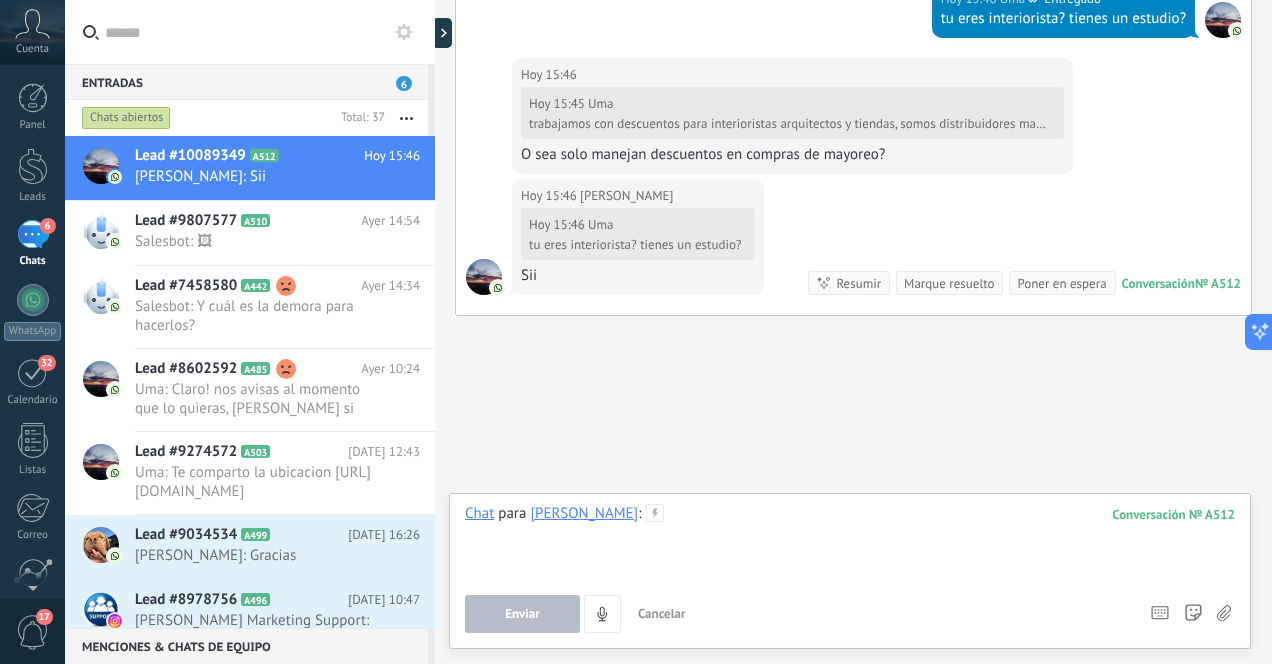 type 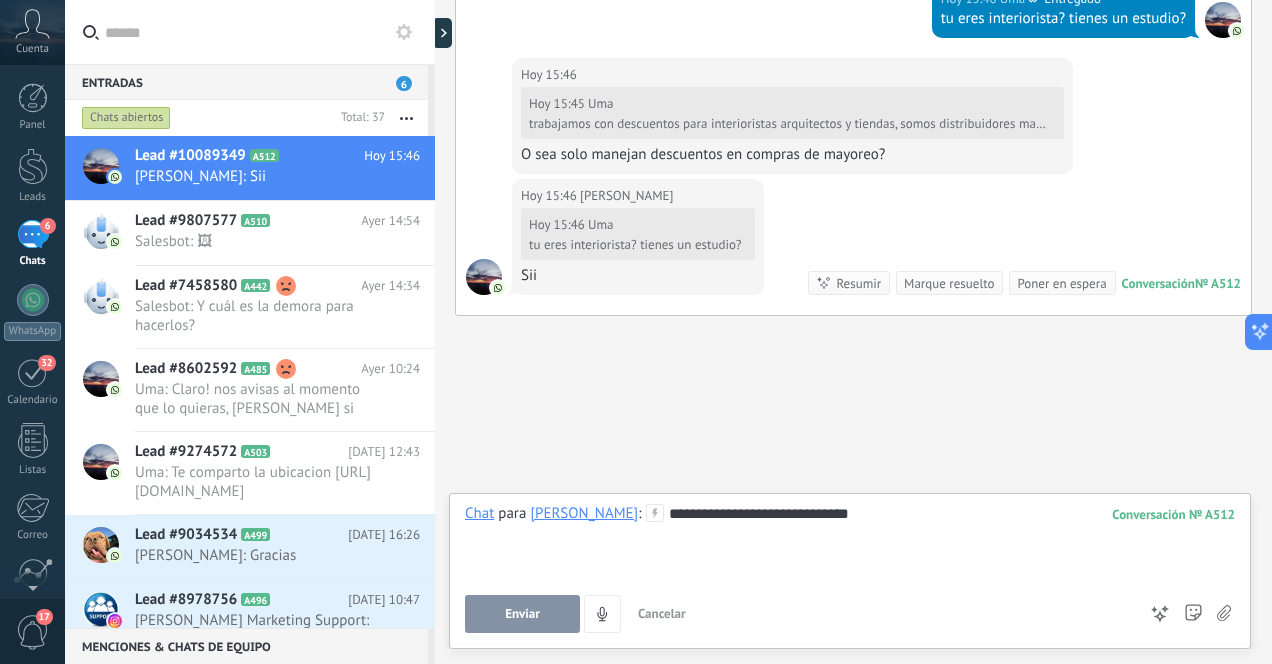 click on "Enviar" at bounding box center (522, 614) 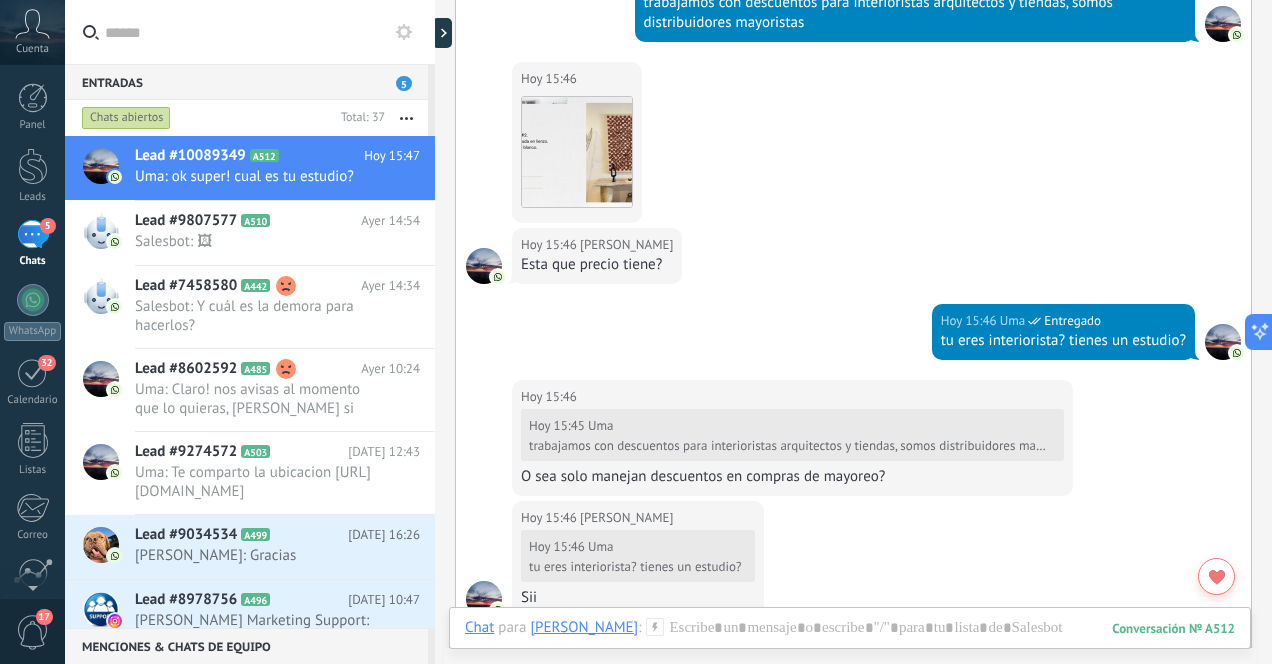 scroll, scrollTop: 2457, scrollLeft: 0, axis: vertical 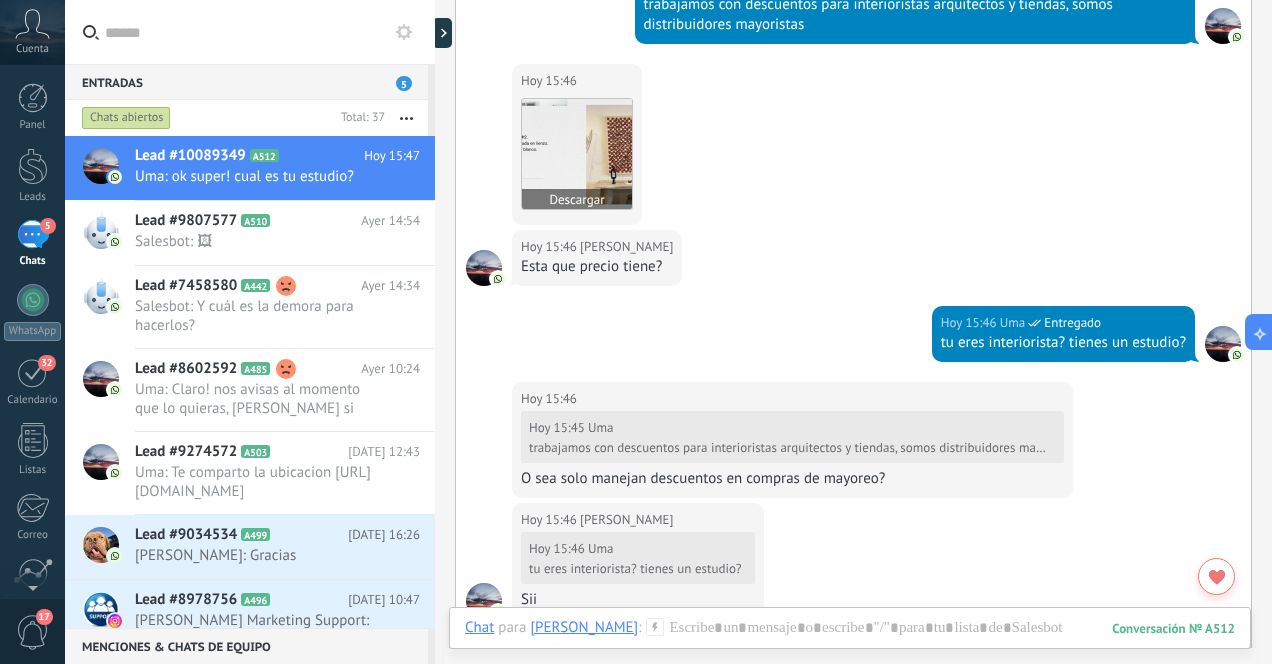 click at bounding box center (577, 154) 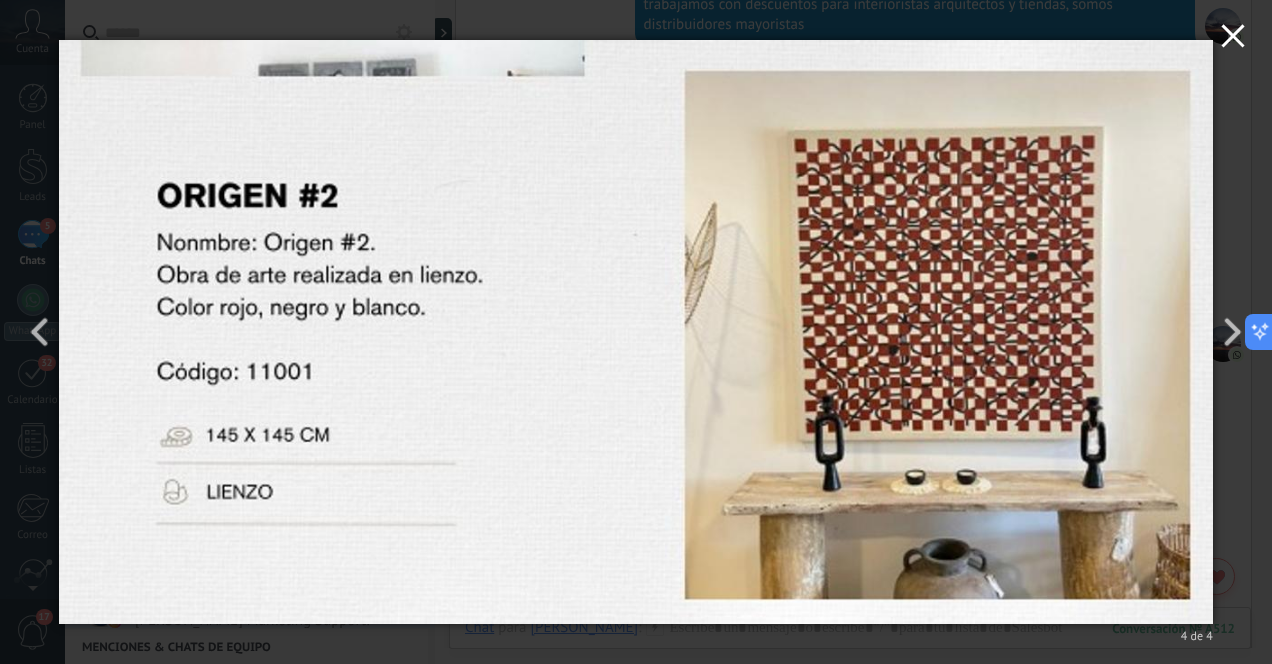 click 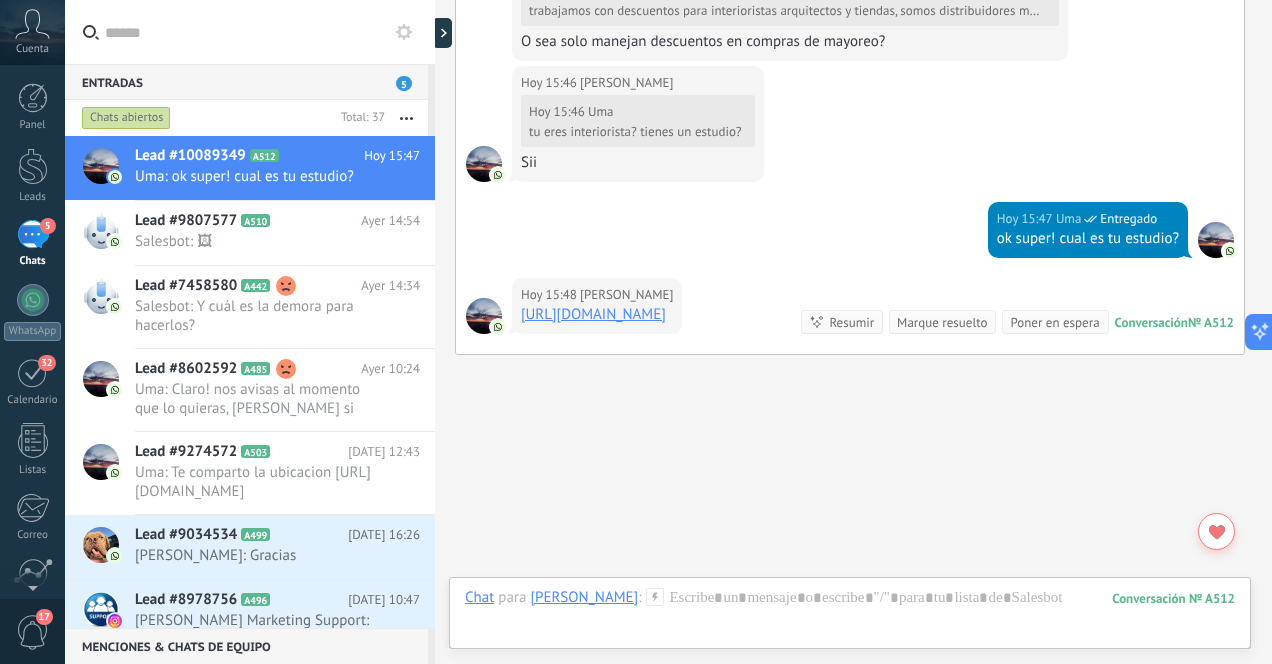 scroll, scrollTop: 2977, scrollLeft: 0, axis: vertical 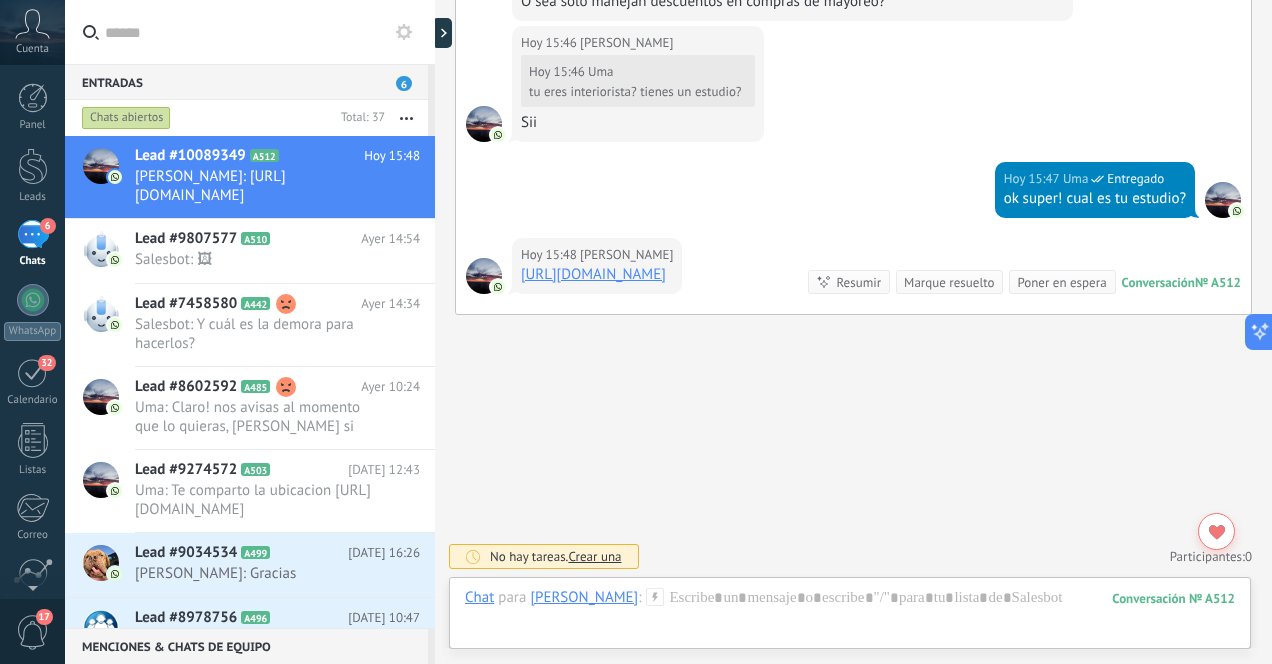 click on "[URL][DOMAIN_NAME]" at bounding box center [593, 274] 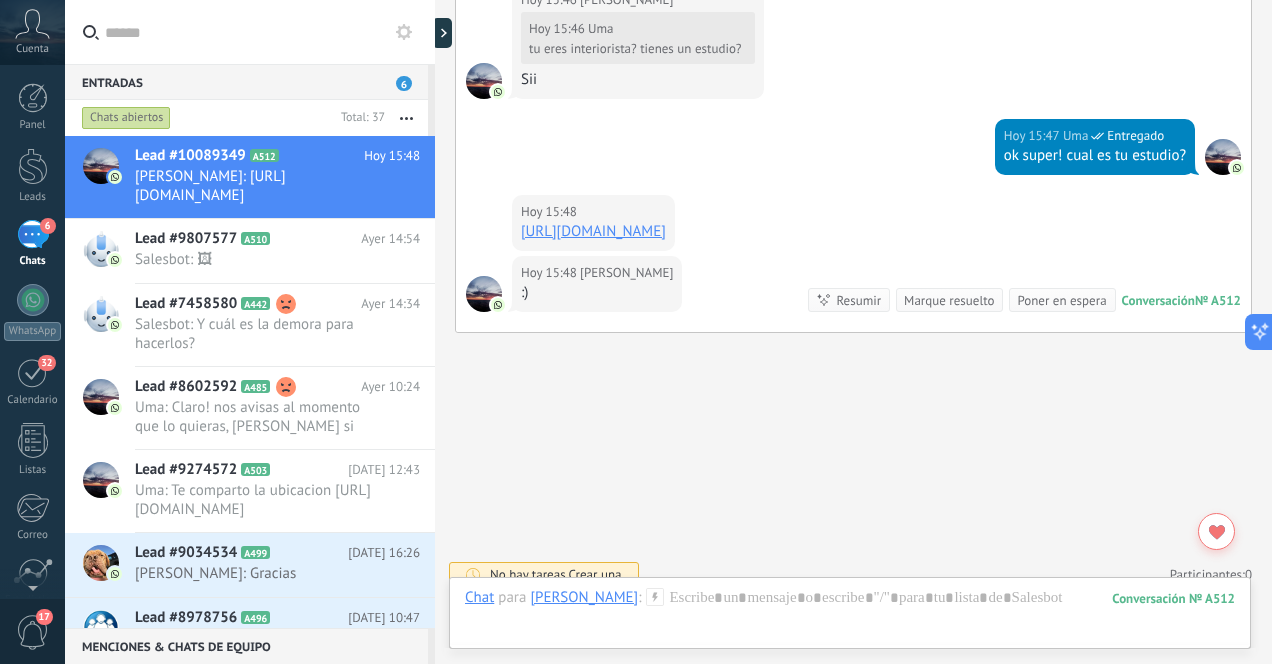 scroll, scrollTop: 2994, scrollLeft: 0, axis: vertical 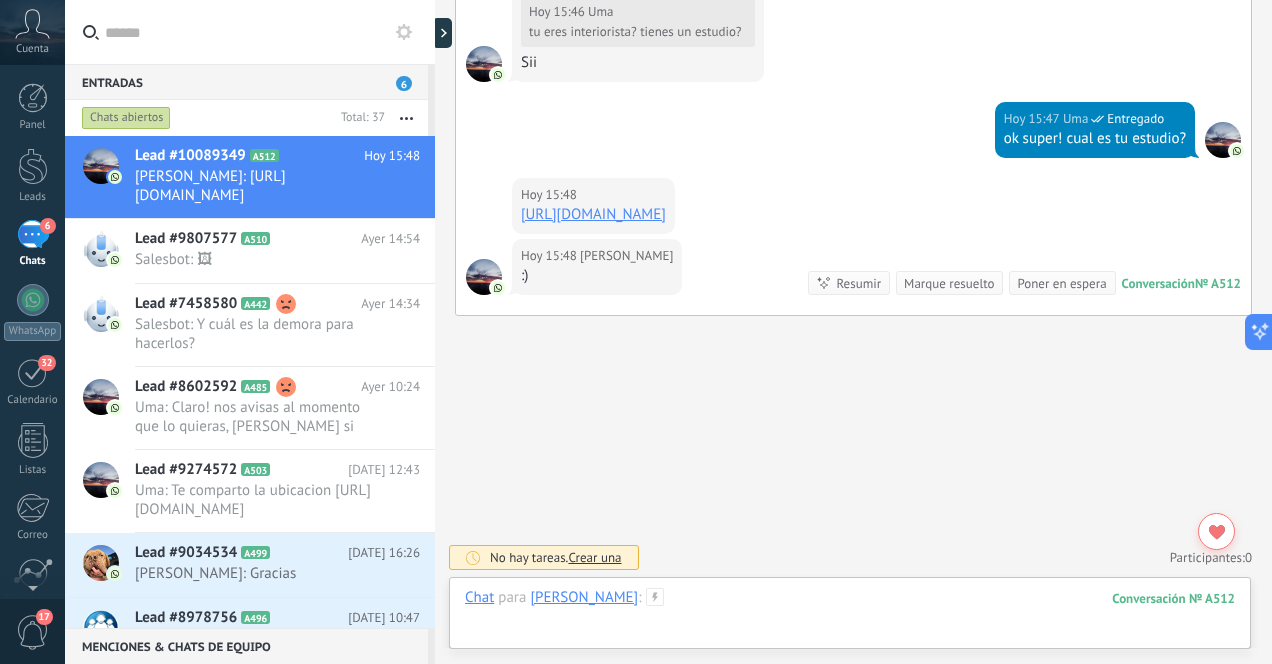 click at bounding box center [850, 618] 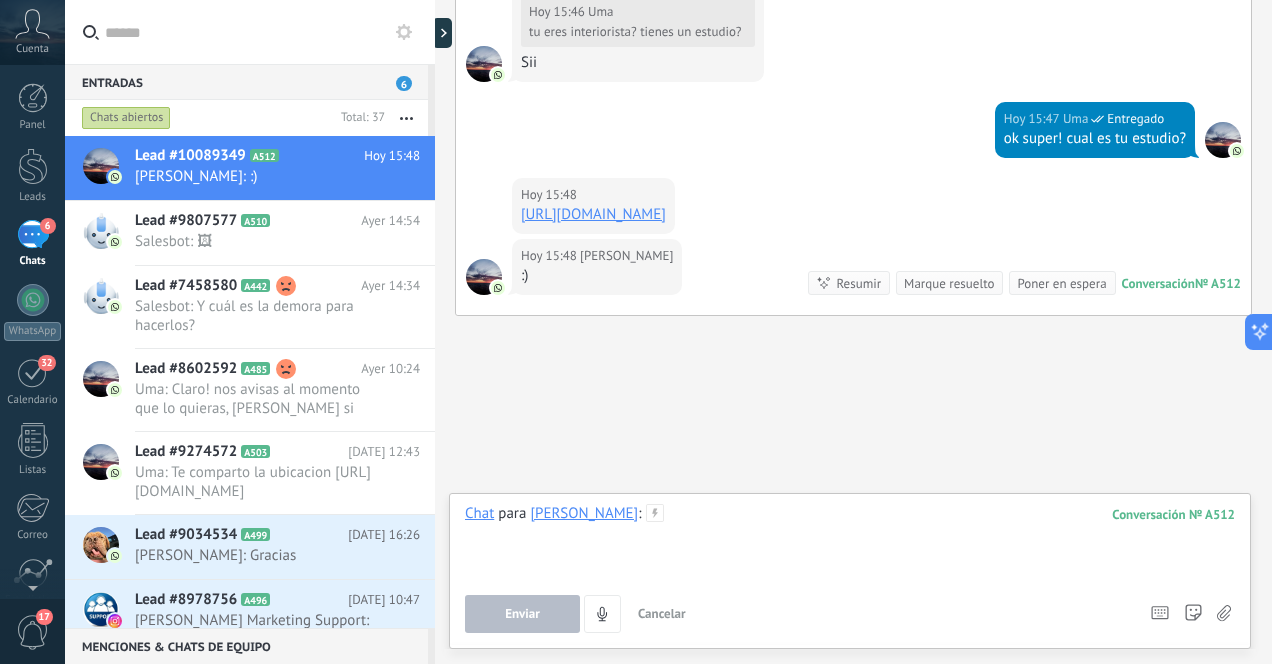 type 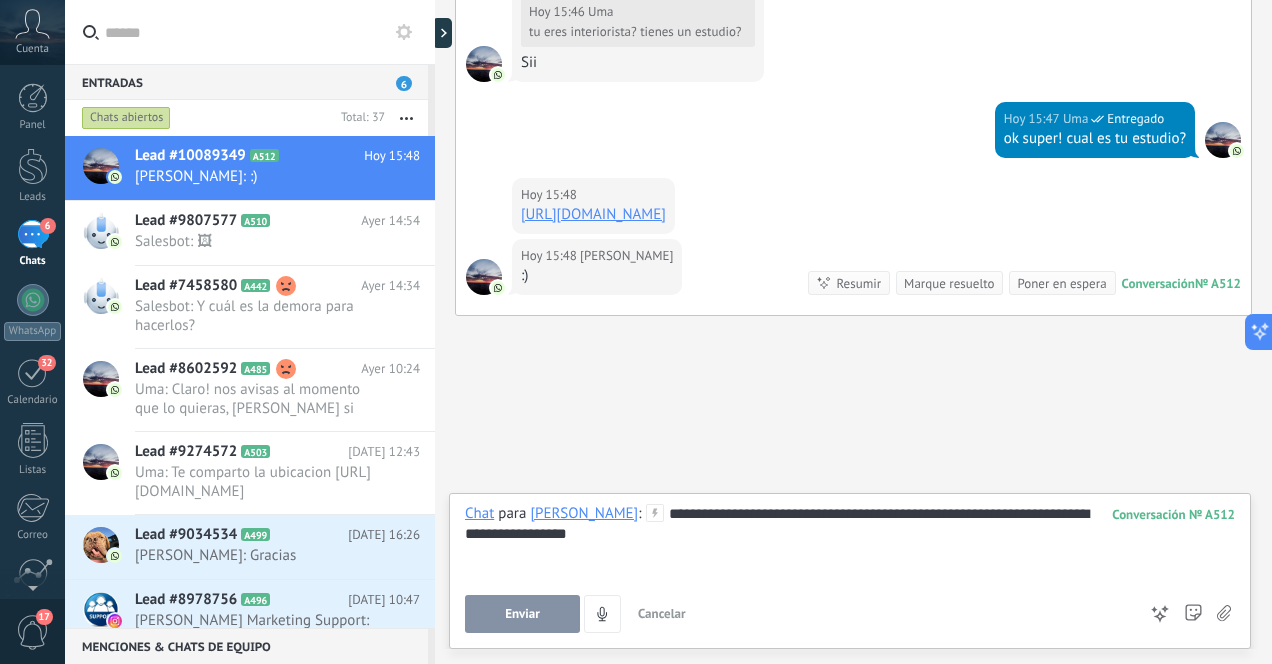 click on "Enviar" at bounding box center (522, 614) 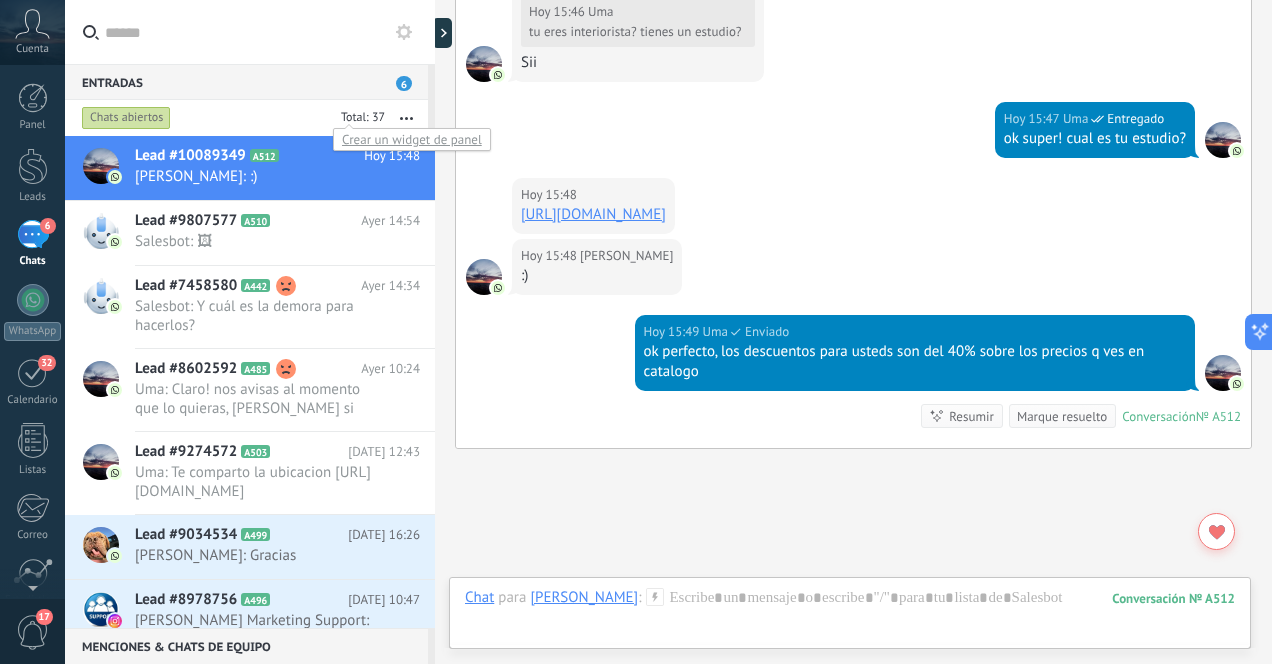 scroll, scrollTop: 3127, scrollLeft: 0, axis: vertical 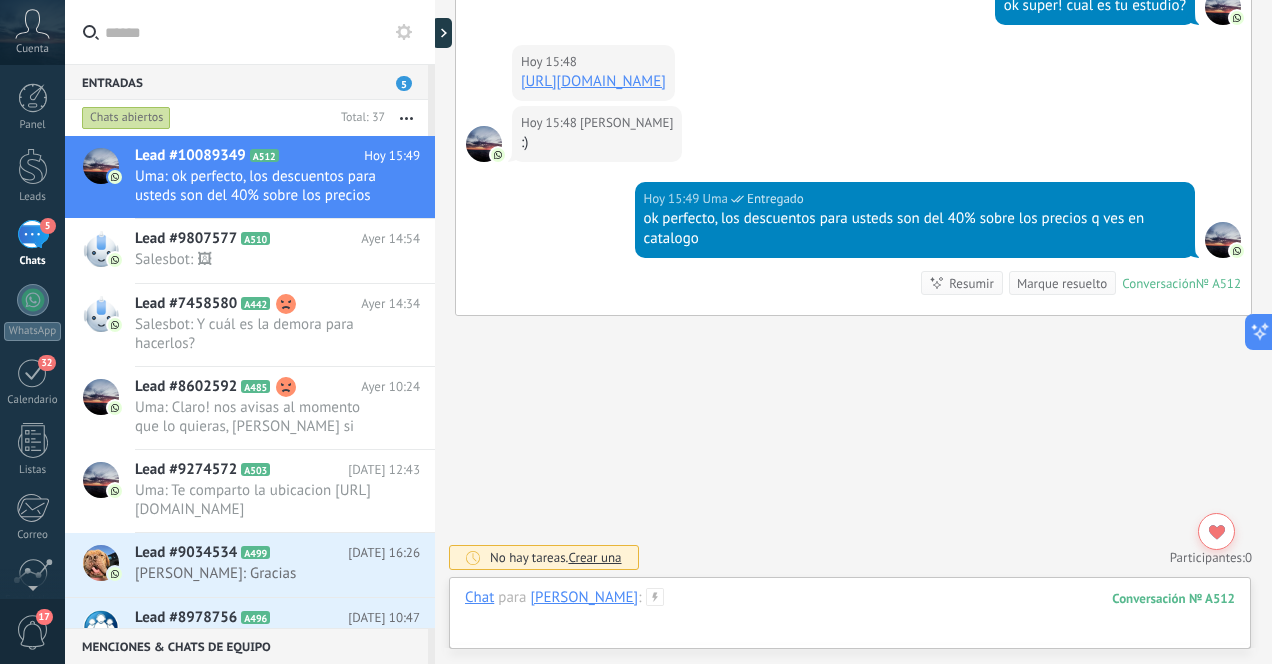 click at bounding box center (850, 618) 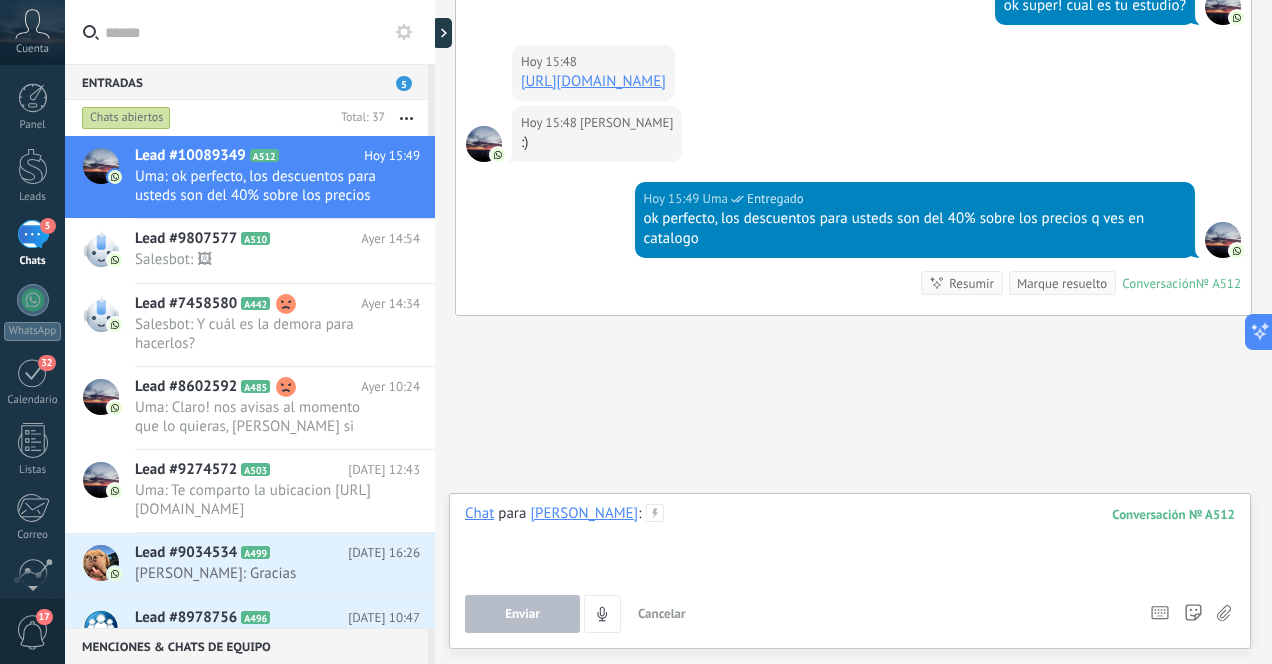 type 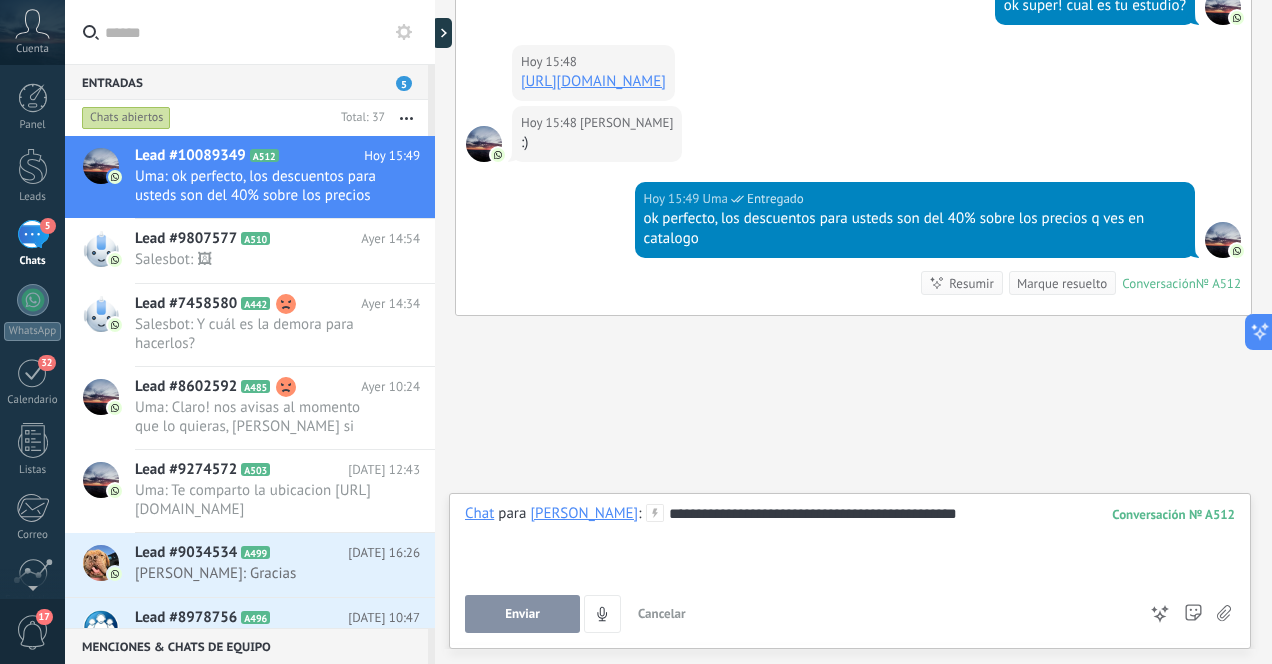 click on "Enviar" at bounding box center [522, 614] 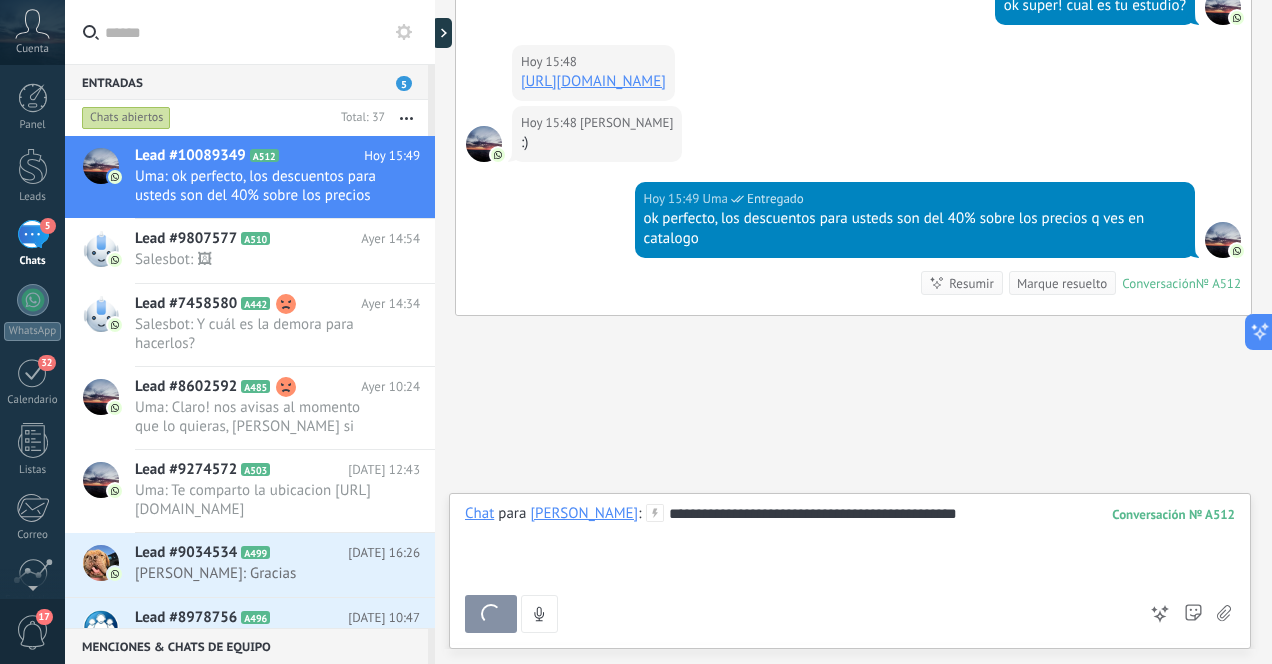 scroll, scrollTop: 3188, scrollLeft: 0, axis: vertical 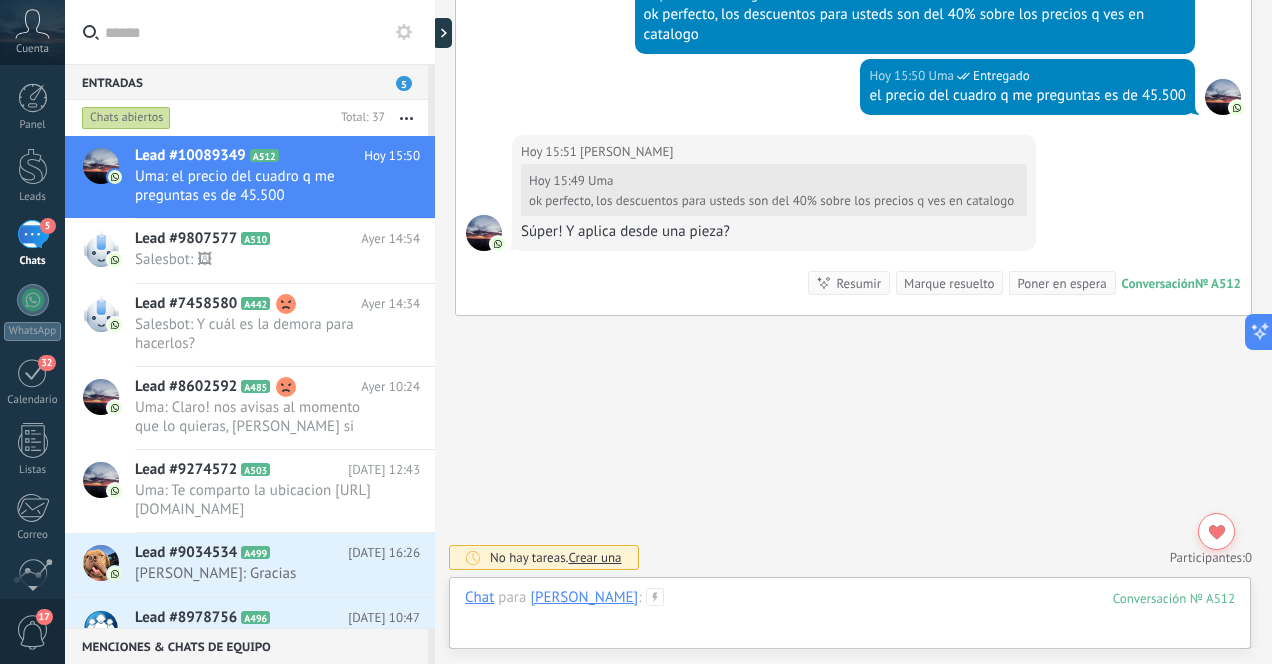 click at bounding box center [850, 618] 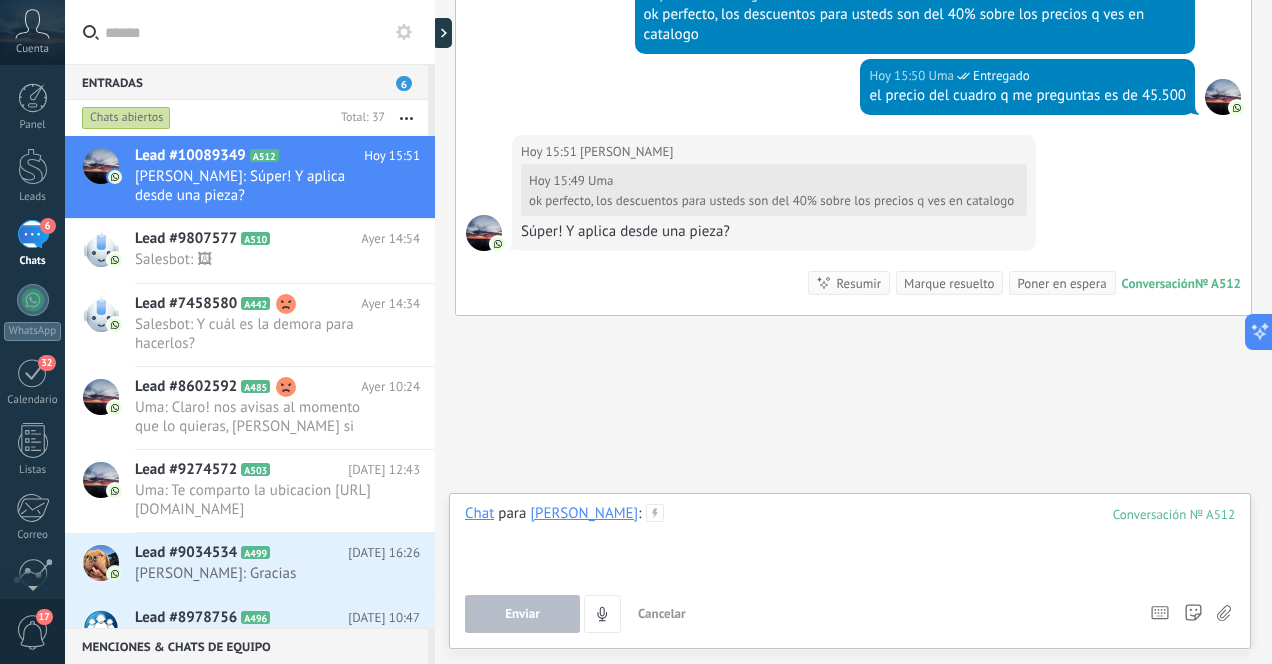 type 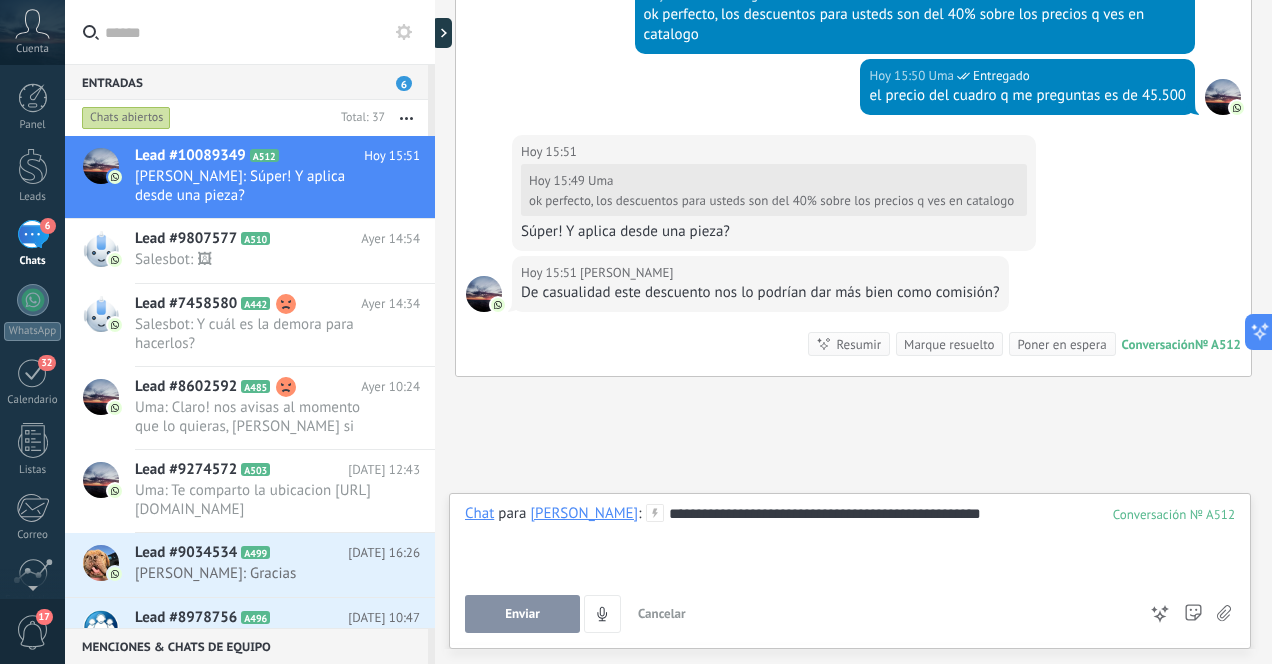 scroll, scrollTop: 3392, scrollLeft: 0, axis: vertical 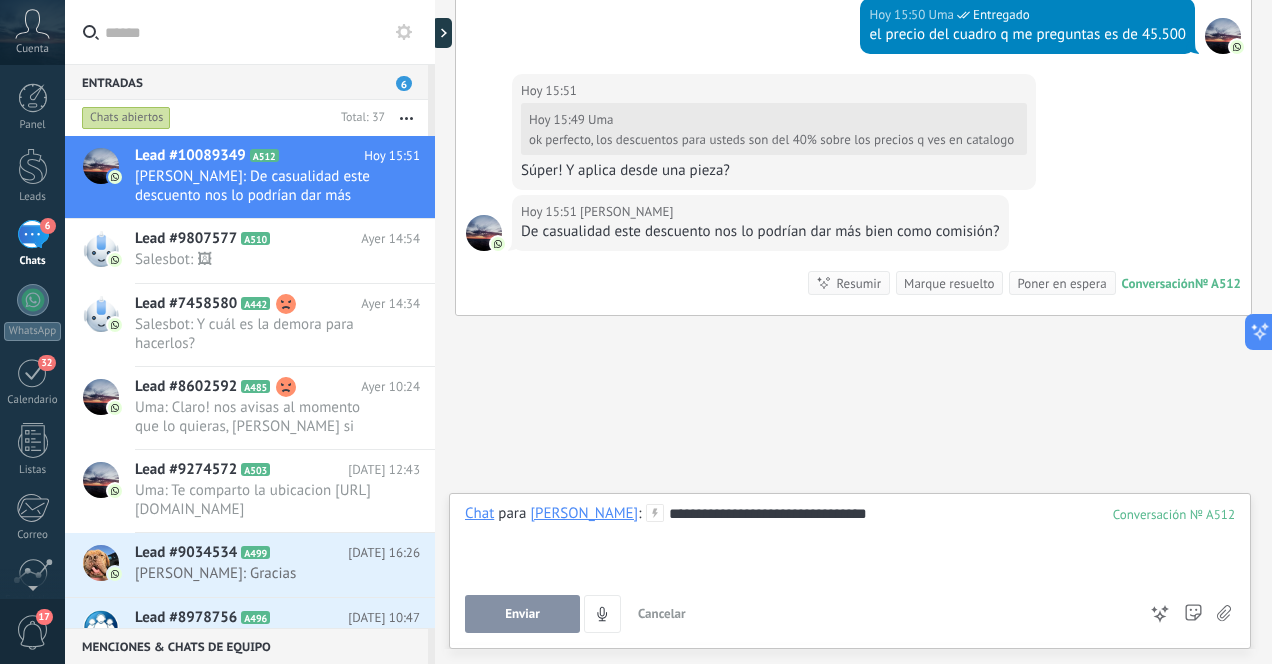 click on "Enviar" at bounding box center (522, 614) 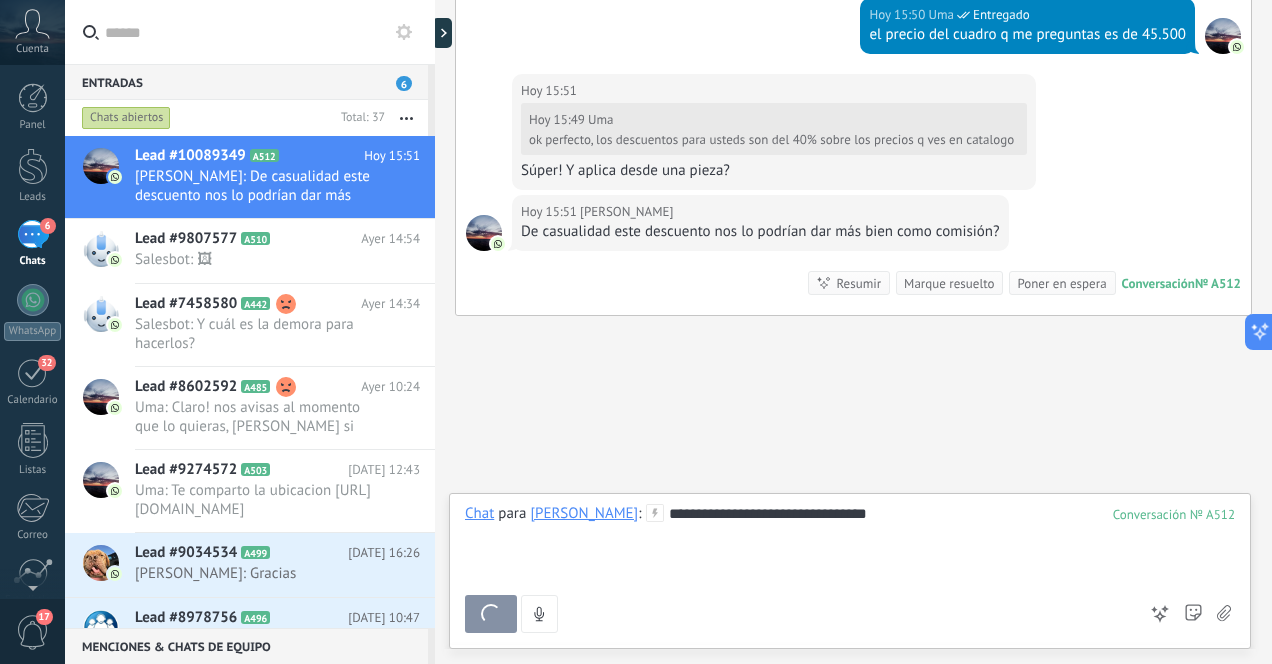 scroll, scrollTop: 3461, scrollLeft: 0, axis: vertical 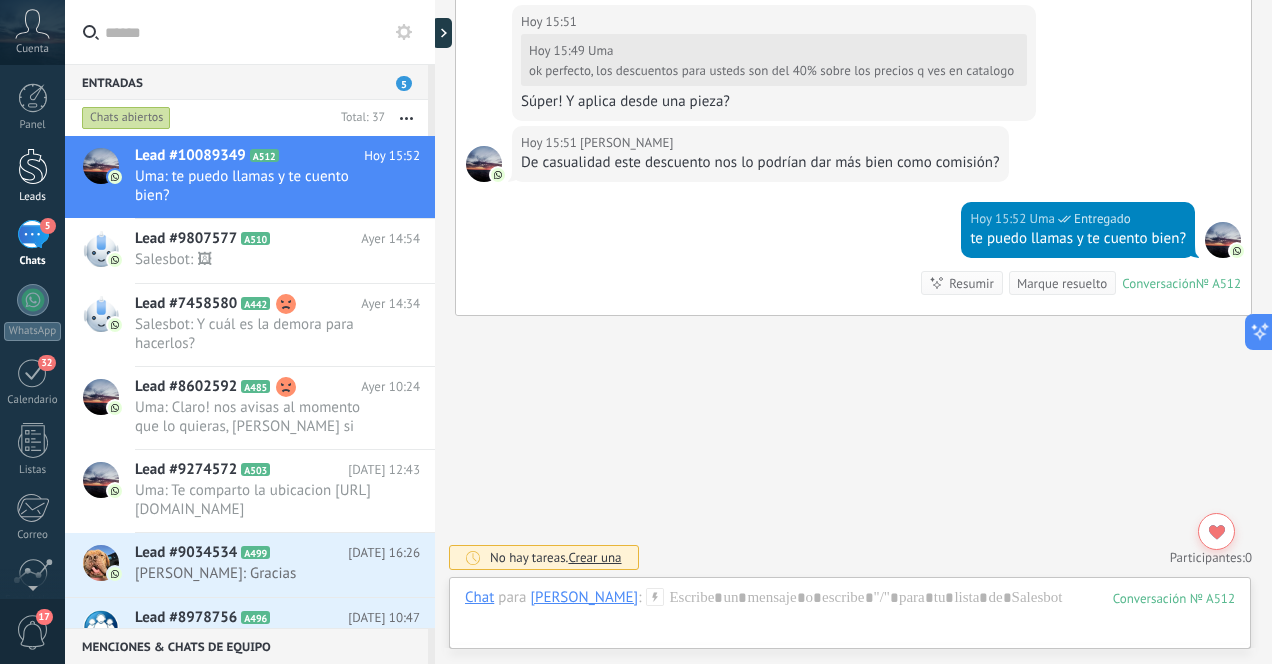click at bounding box center [33, 166] 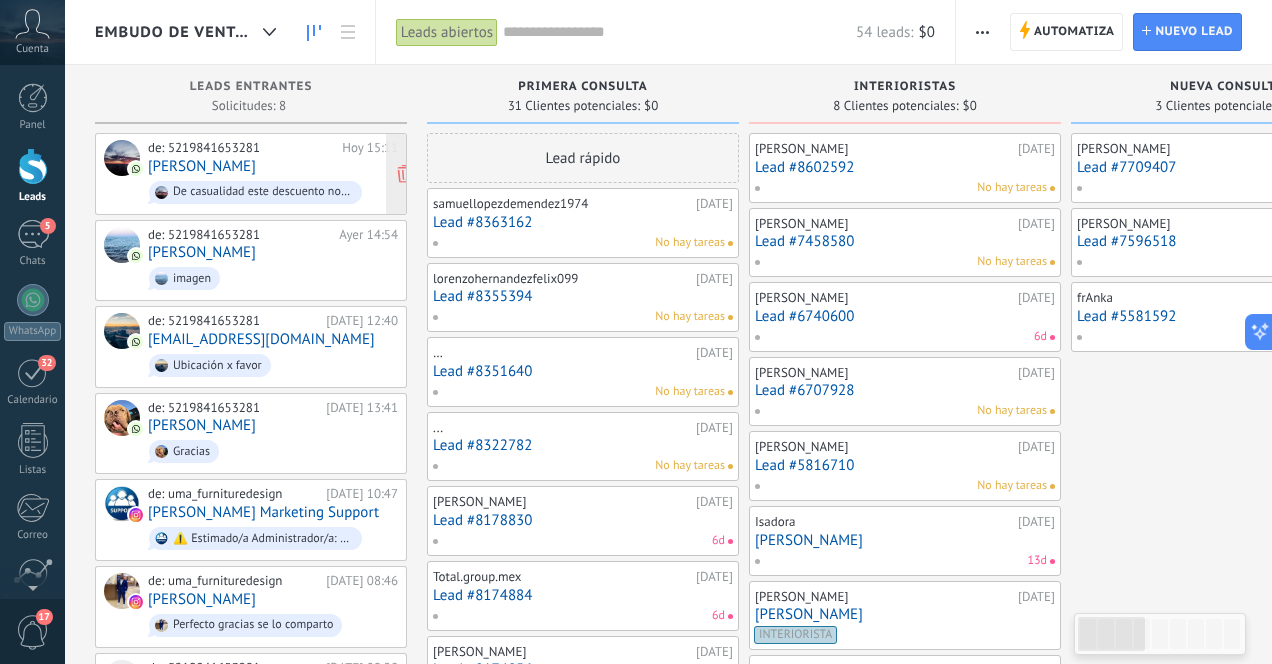 click on "de: 5219841653281 [DATE] 15:11 [PERSON_NAME] De casualidad este descuento nos lo podrían dar más bien como comisión?" at bounding box center (273, 174) 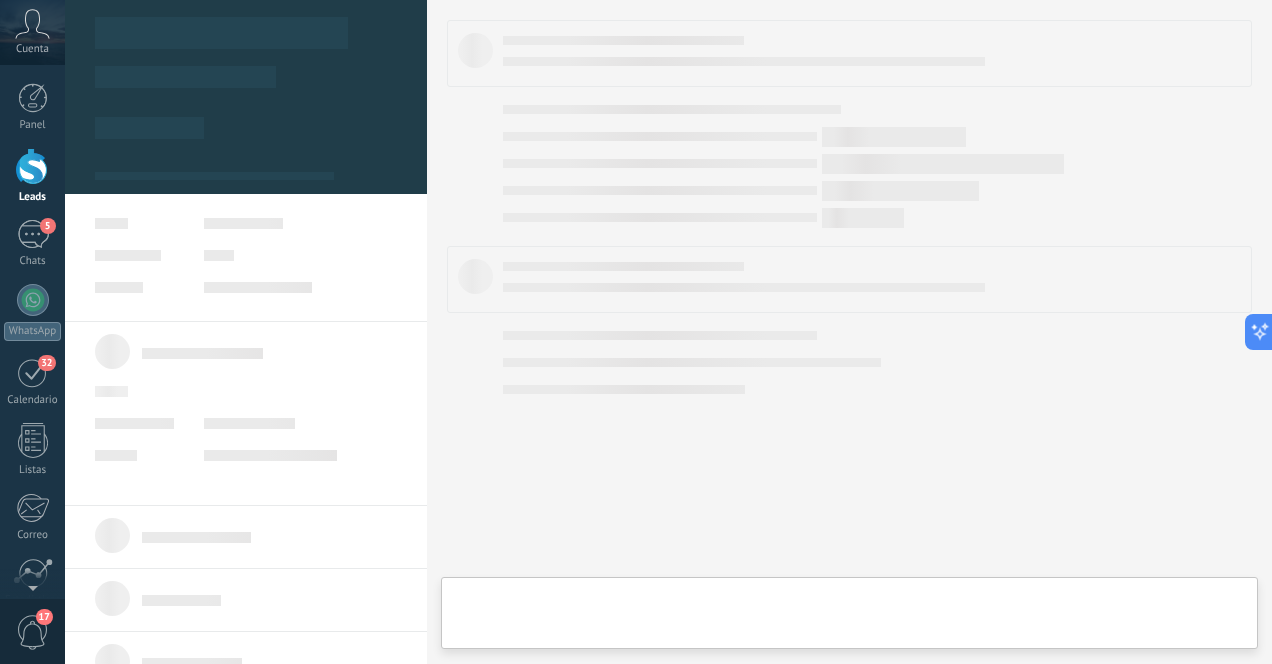 type on "**********" 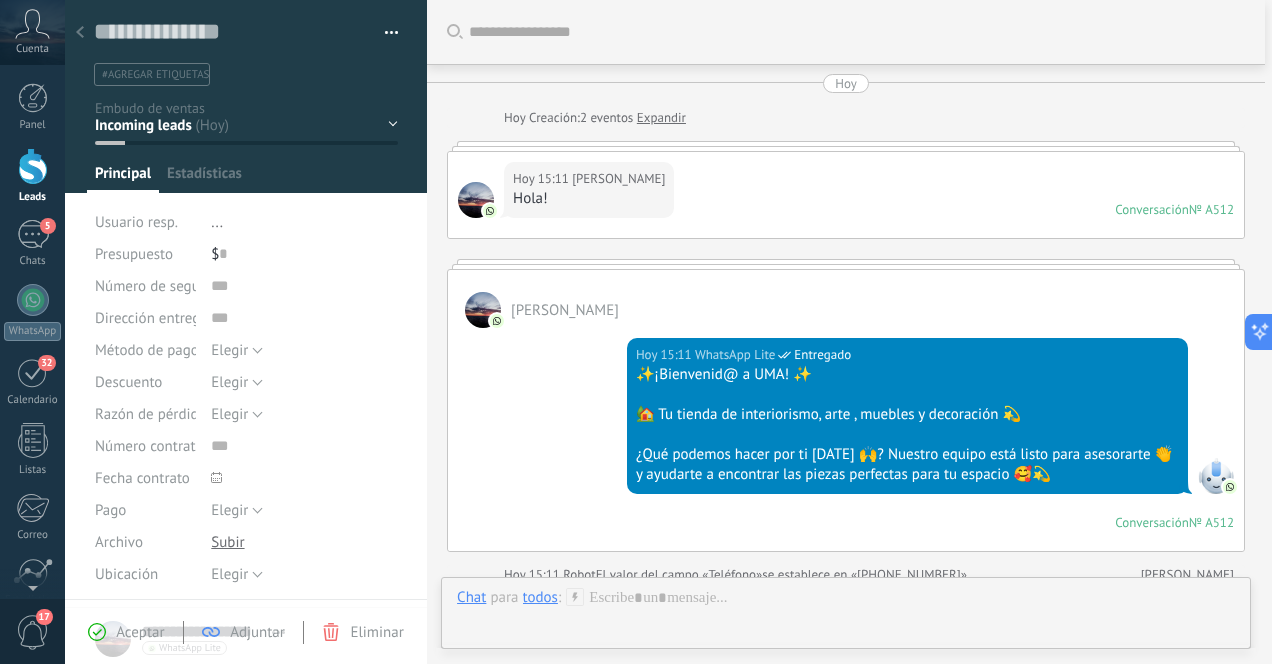 scroll, scrollTop: 30, scrollLeft: 0, axis: vertical 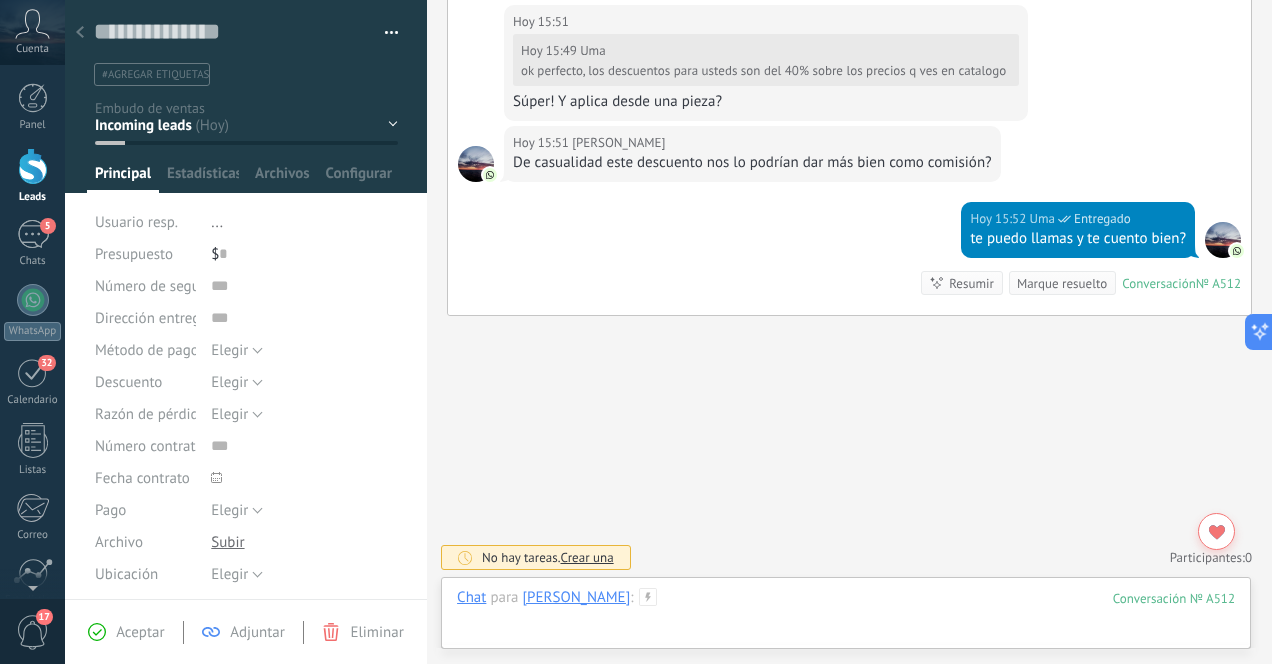 click at bounding box center [846, 618] 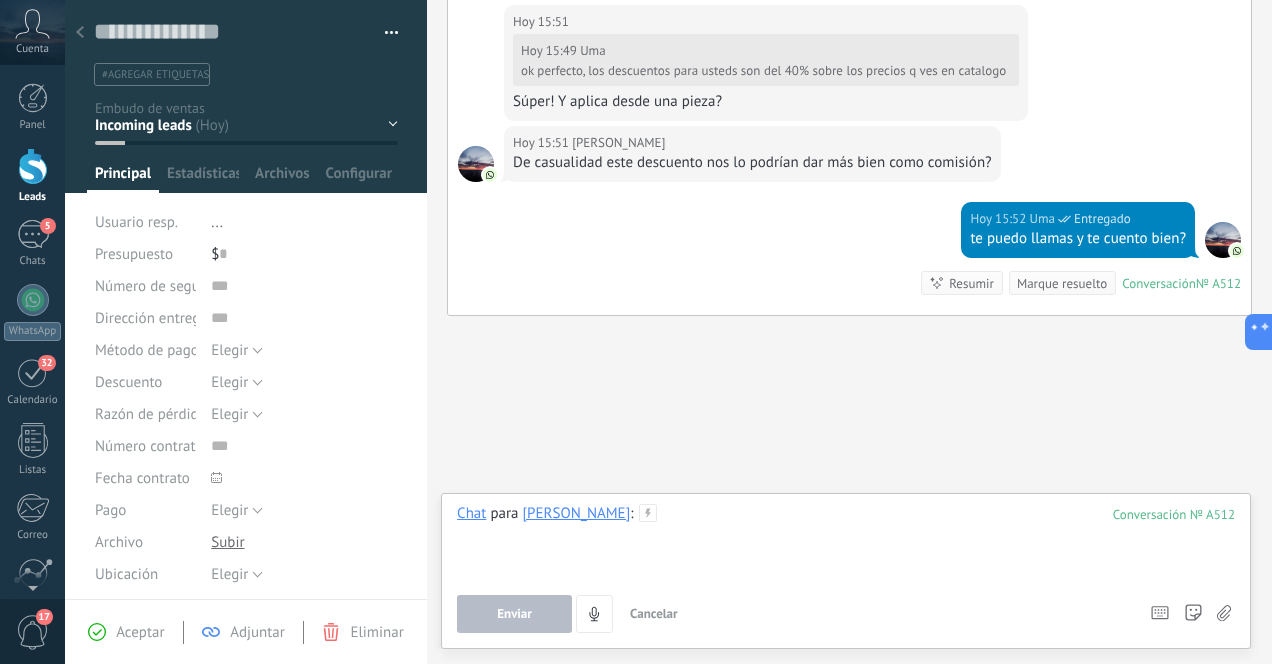 type 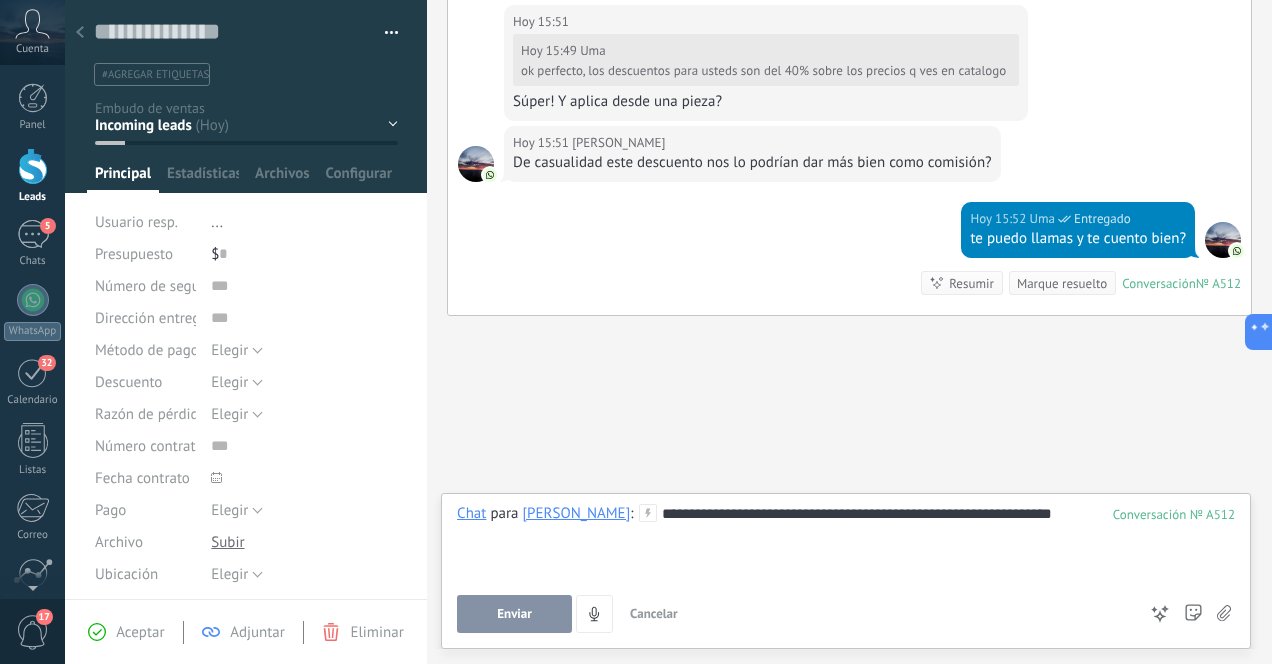 click on "Enviar" at bounding box center [514, 614] 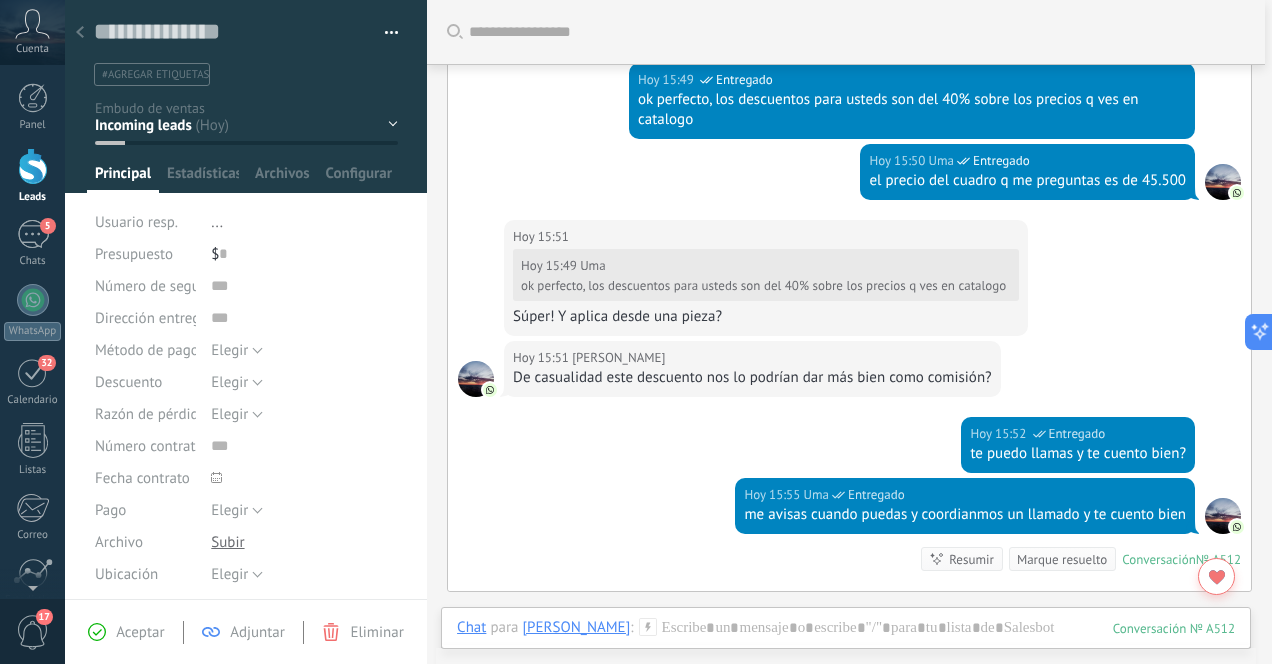 scroll, scrollTop: 0, scrollLeft: 0, axis: both 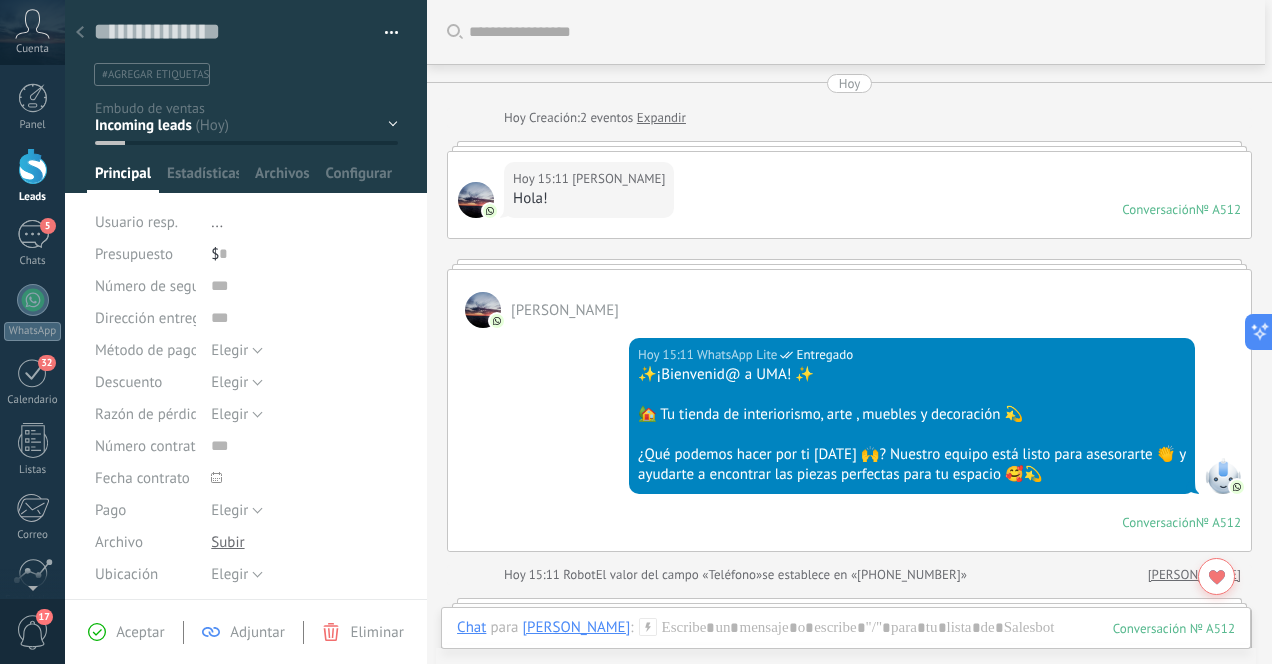 click at bounding box center (80, 33) 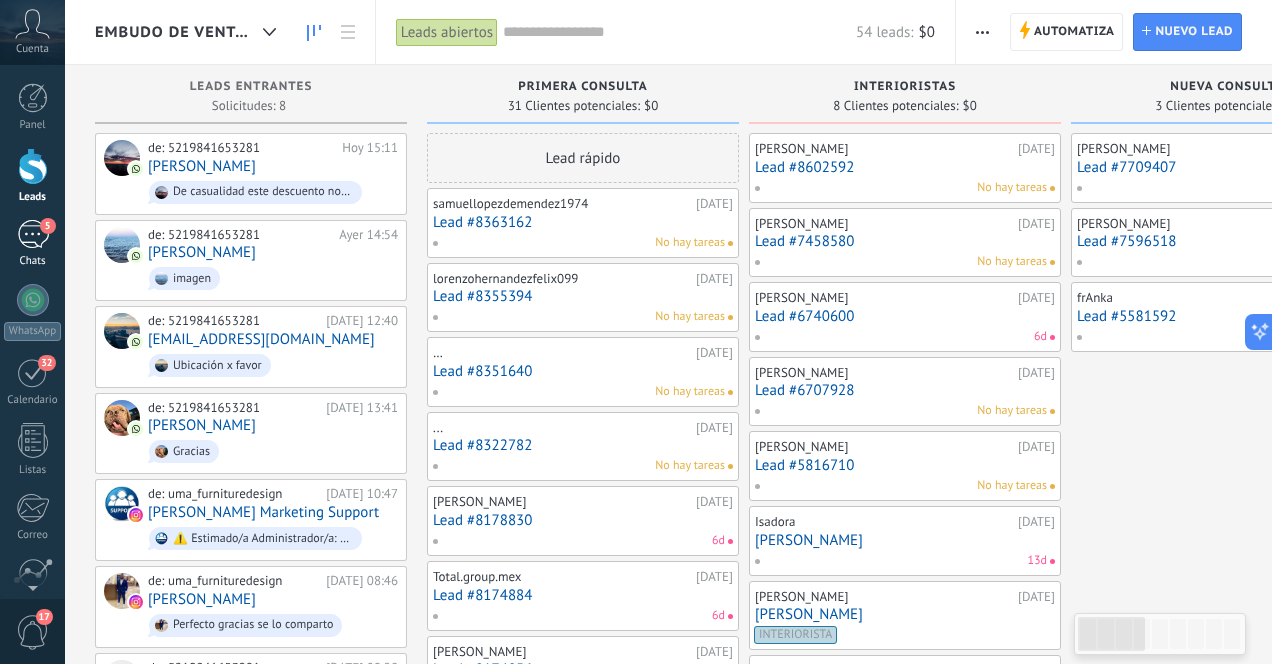 click on "5" at bounding box center (33, 234) 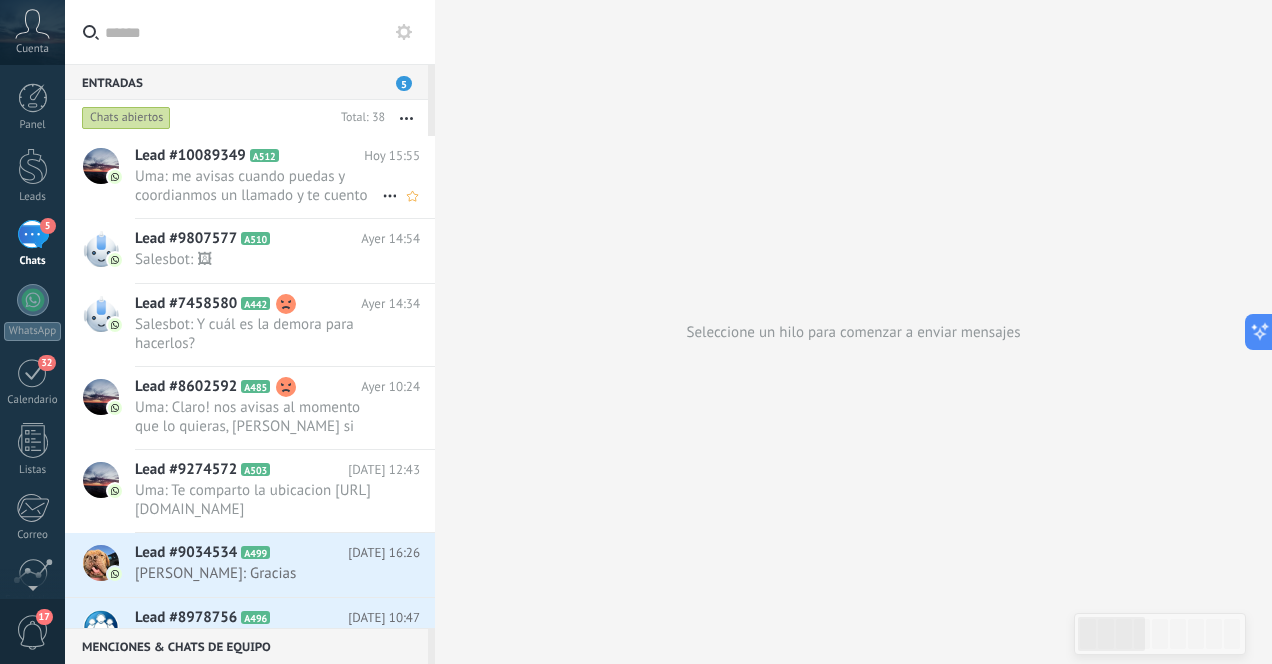 click on "Uma: me avisas cuando puedas y coordianmos un llamado y te cuento bien" at bounding box center [258, 186] 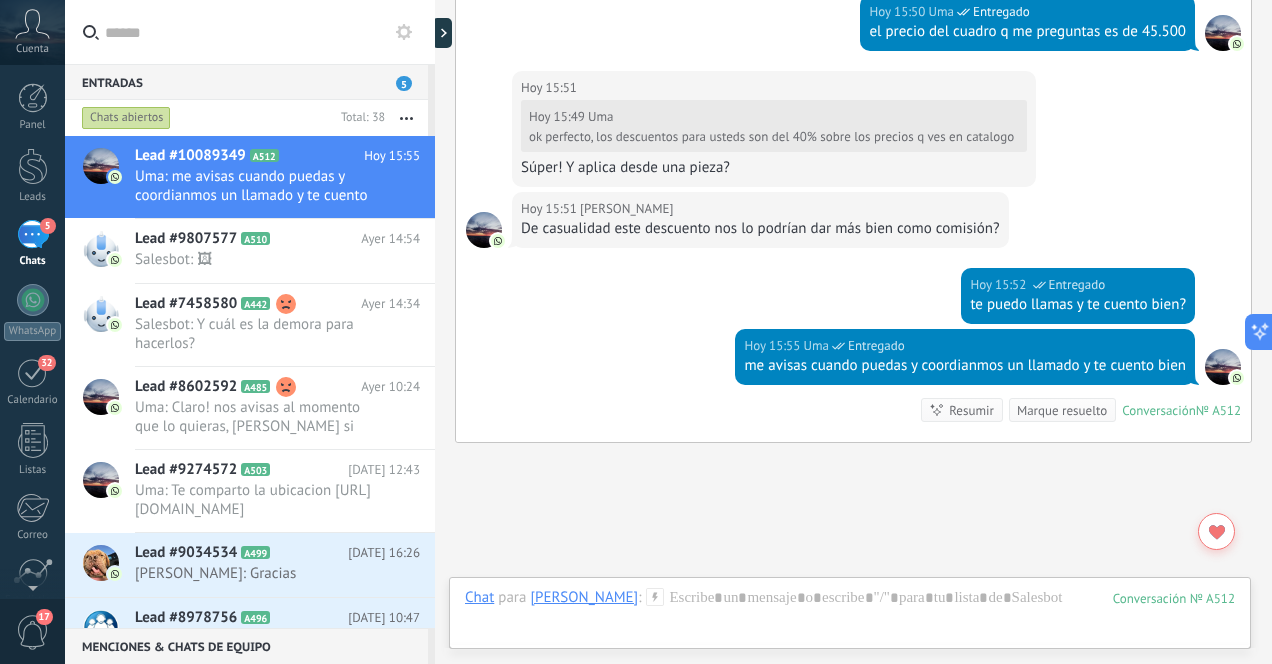 scroll, scrollTop: 1090, scrollLeft: 0, axis: vertical 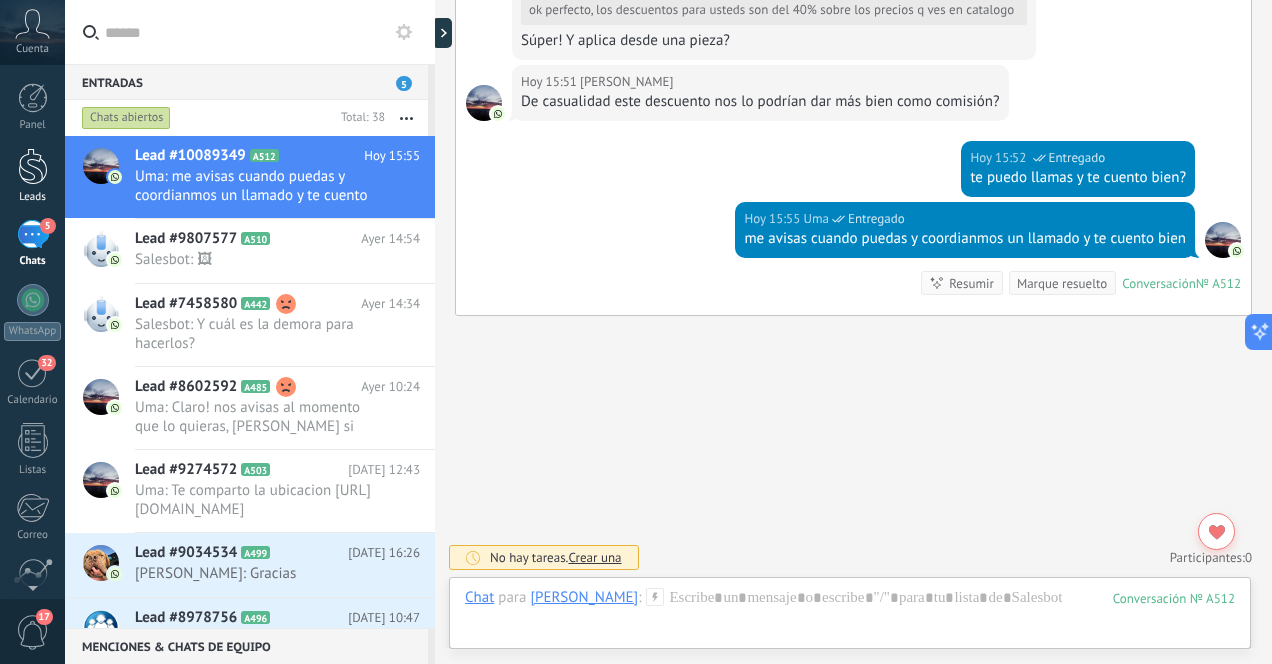 click at bounding box center [33, 166] 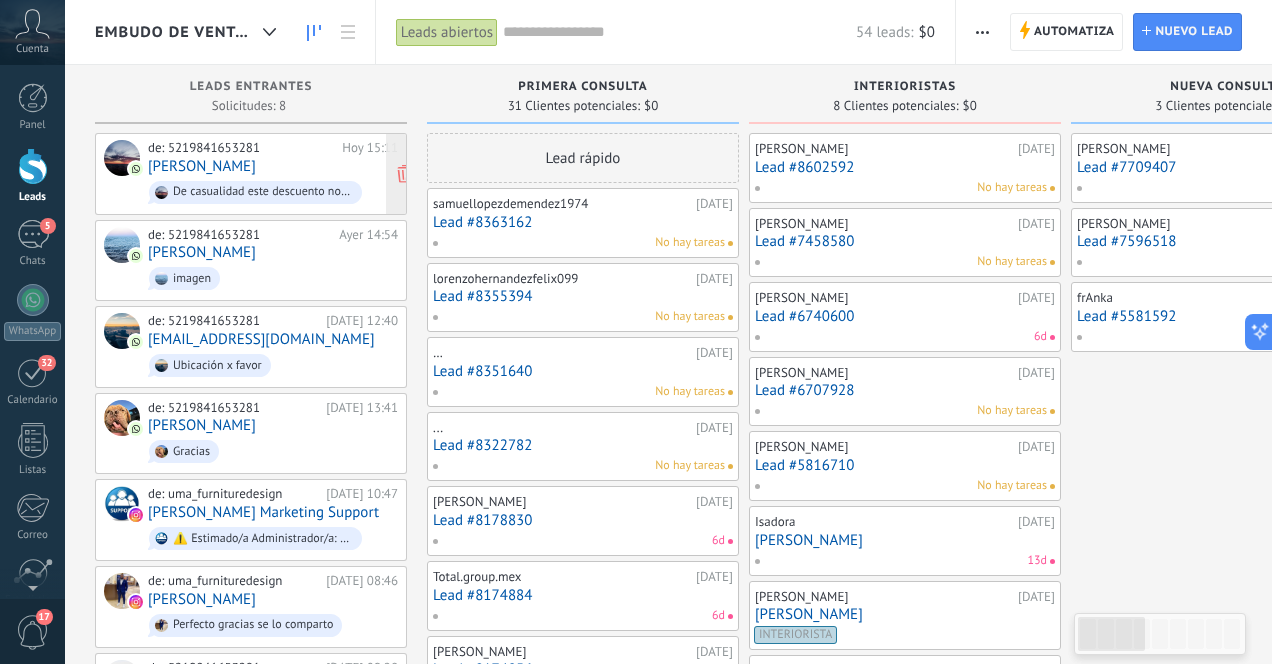 click on "De casualidad este descuento nos lo podrían dar más bien como comisión?" at bounding box center (255, 192) 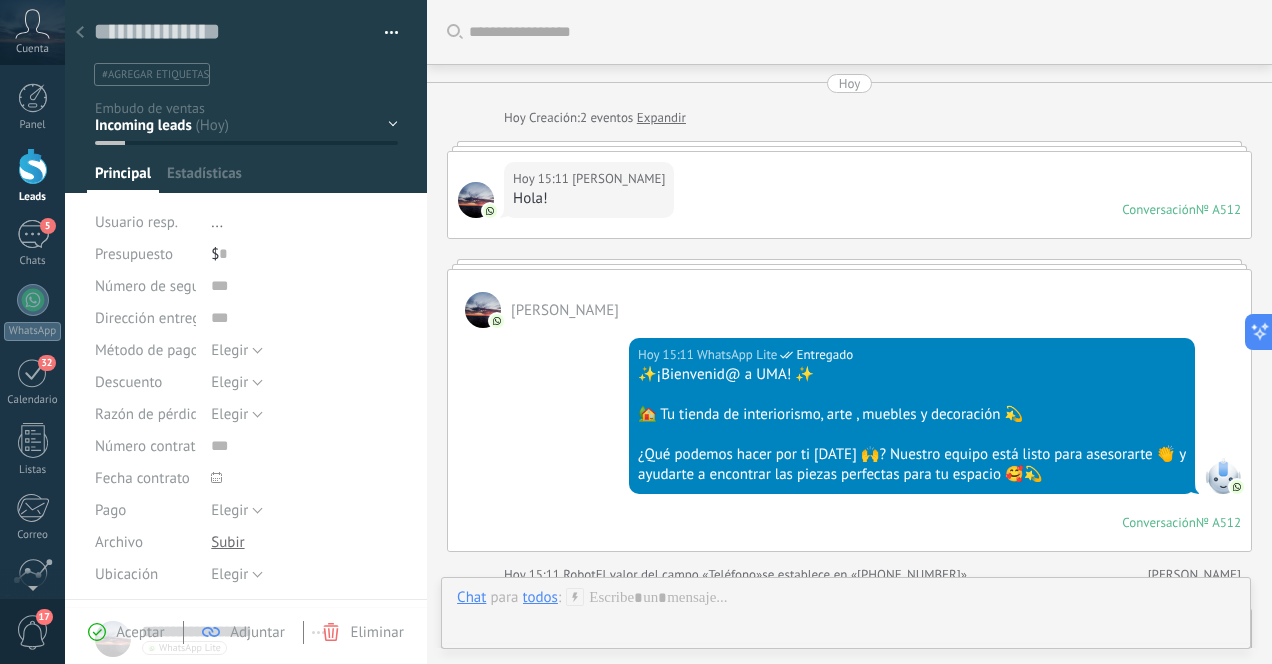 type on "**********" 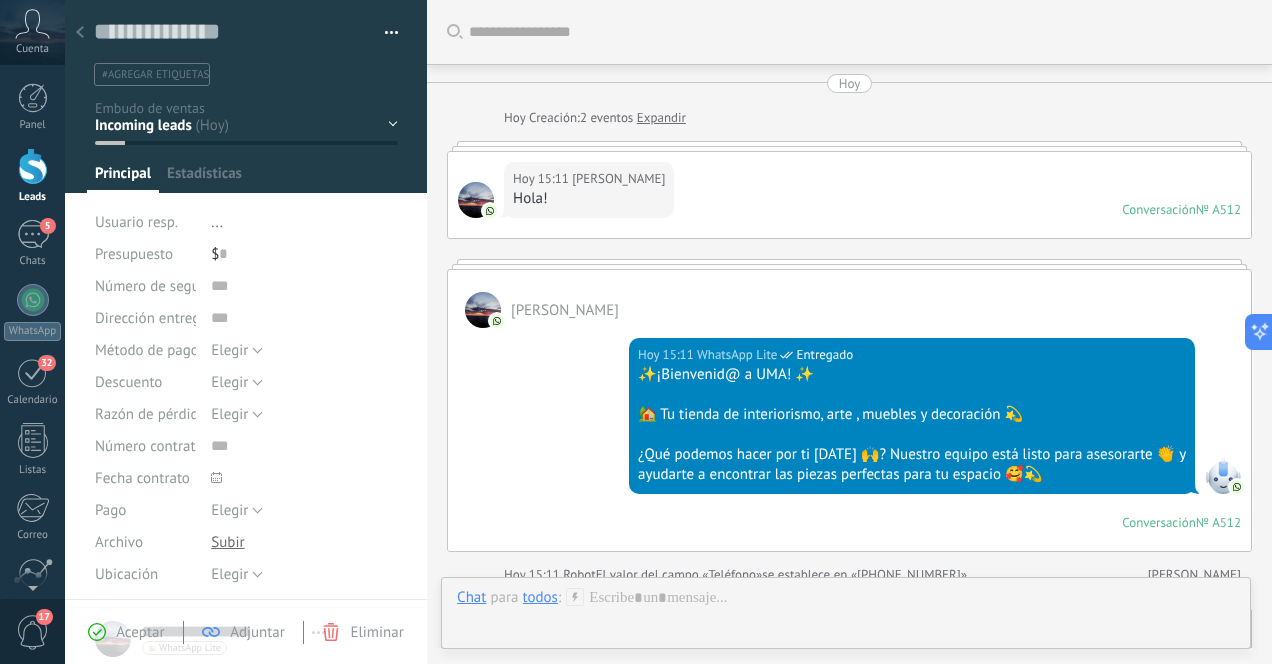 scroll, scrollTop: 1208, scrollLeft: 0, axis: vertical 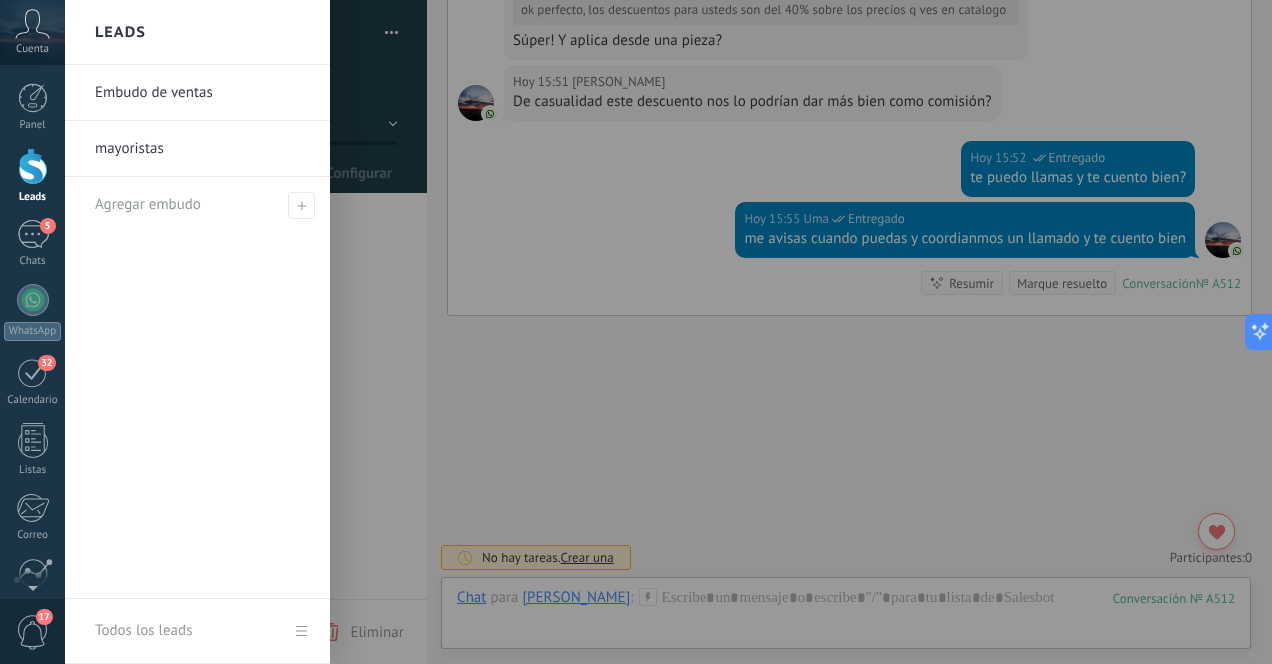 click at bounding box center (33, 166) 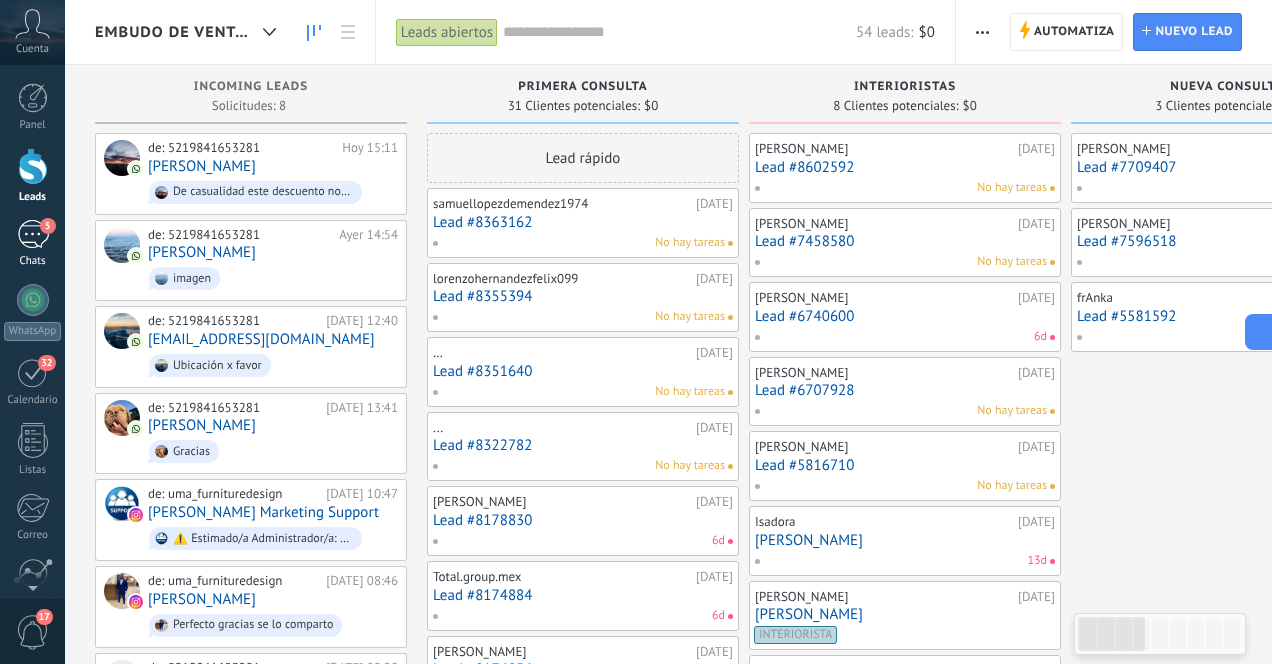 click on "5" at bounding box center [33, 234] 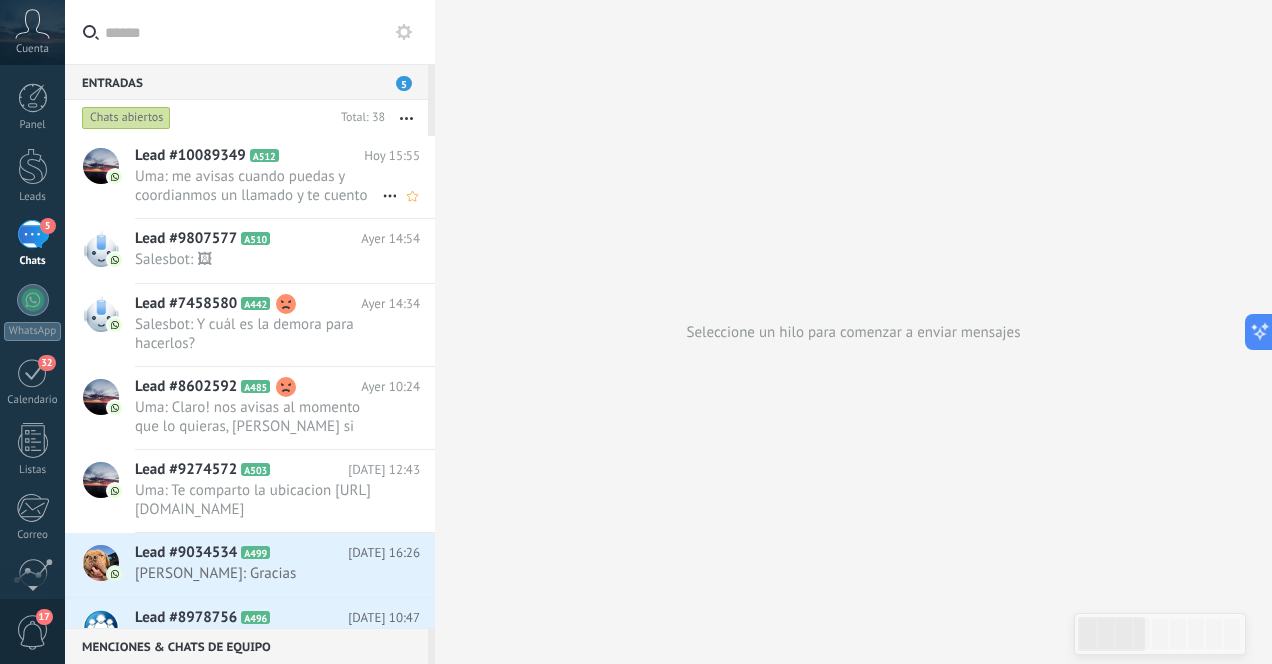 click on "Uma: me avisas cuando puedas y coordianmos un llamado y te cuento bien" at bounding box center (258, 186) 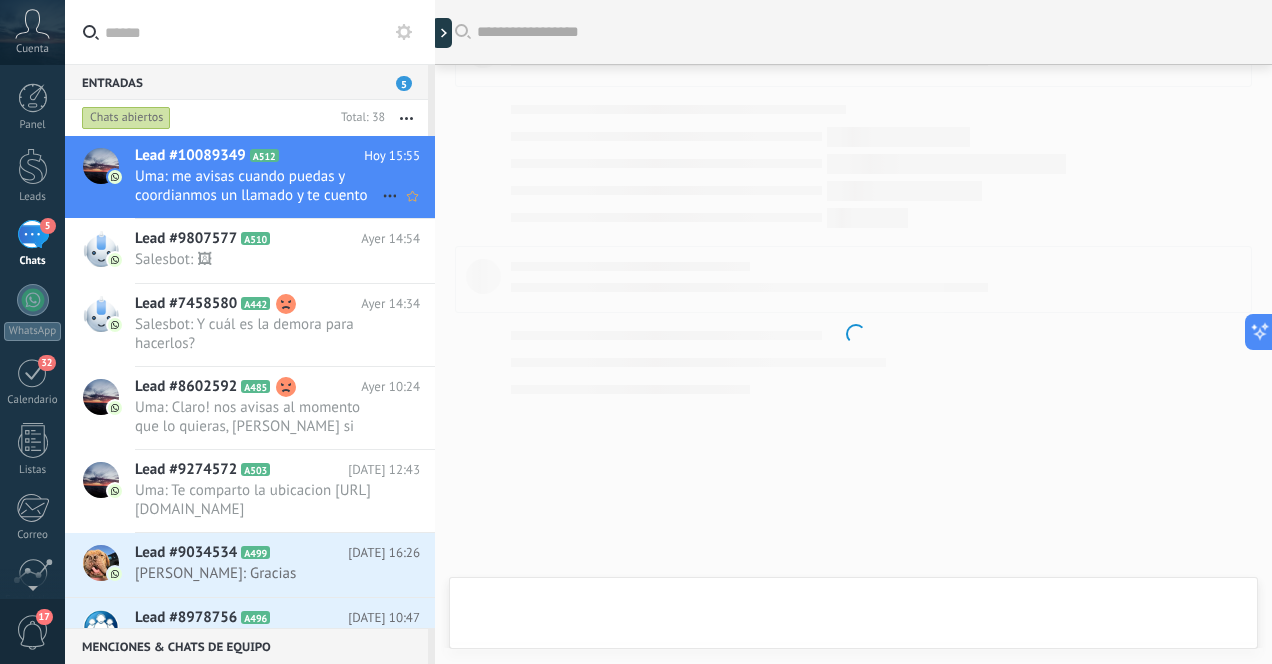 scroll, scrollTop: 1015, scrollLeft: 0, axis: vertical 